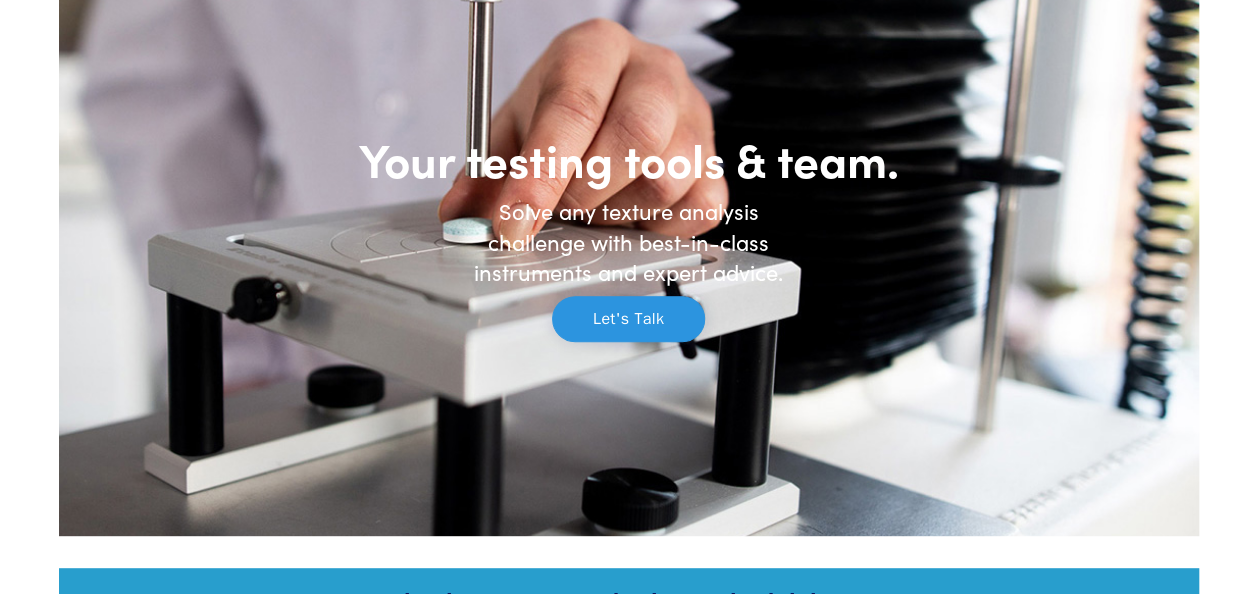 scroll, scrollTop: 0, scrollLeft: 0, axis: both 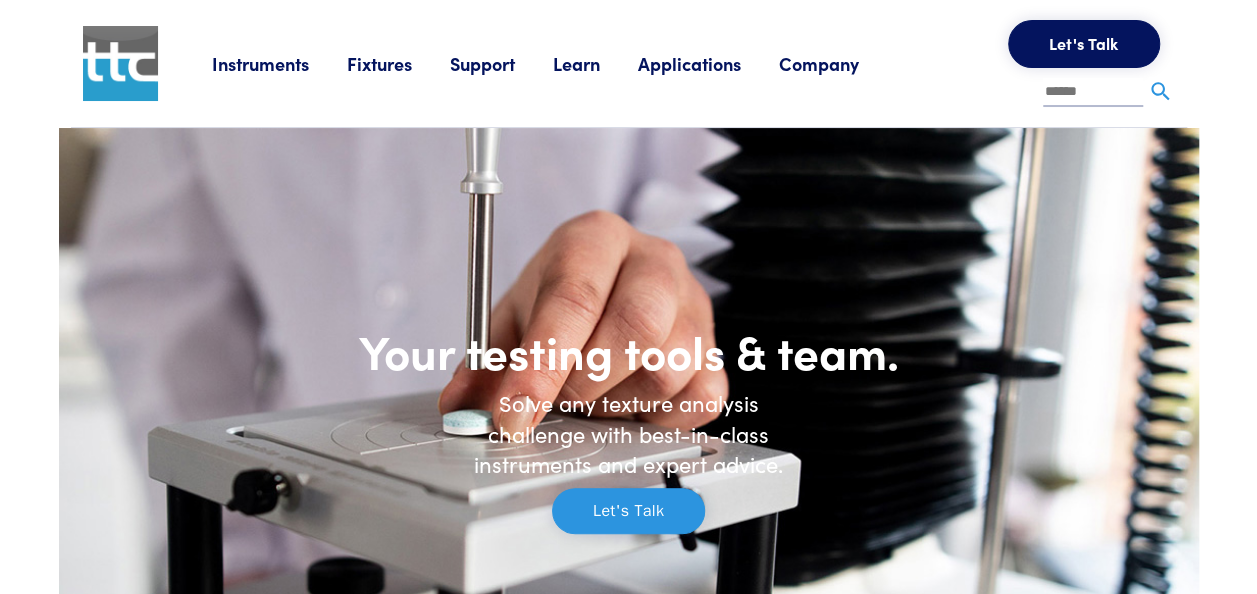 click on "Learn" at bounding box center (595, 63) 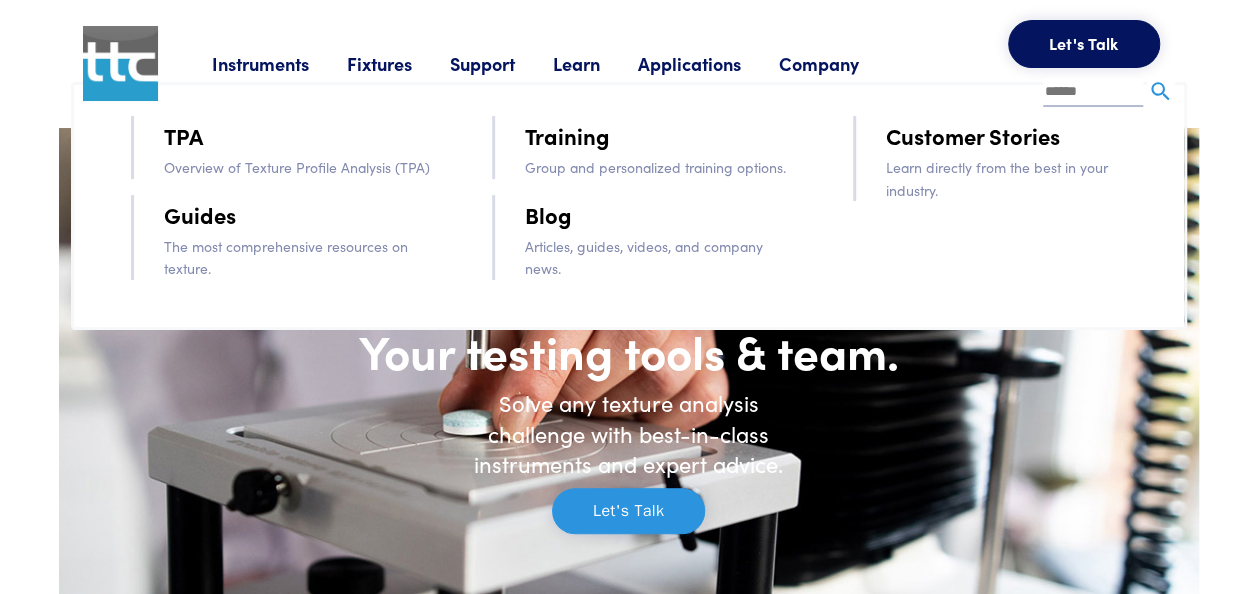 click on "Training" at bounding box center (567, 135) 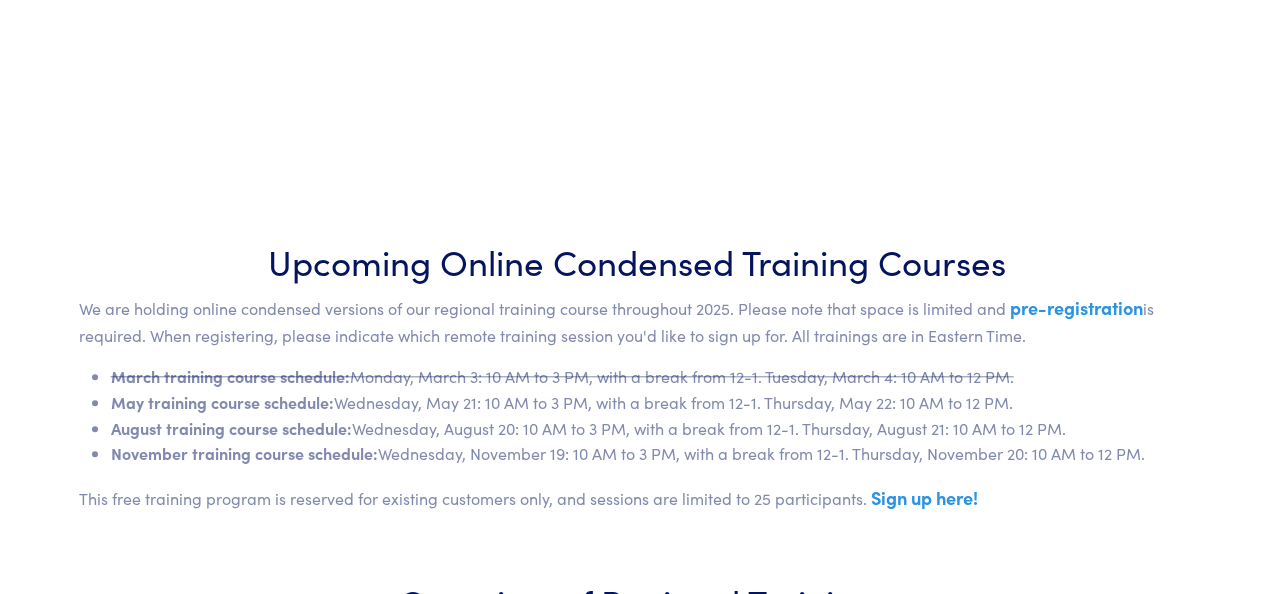 scroll, scrollTop: 700, scrollLeft: 0, axis: vertical 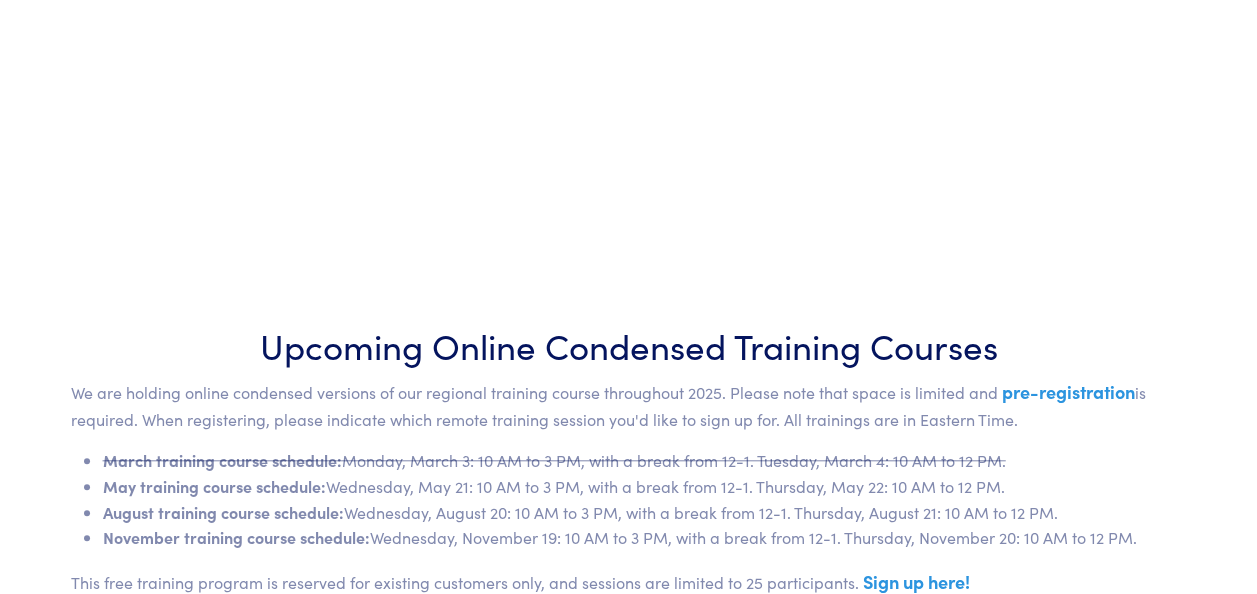 click on "August training course schedule:  Wednesday, August 20: 10 AM to 3 PM, with a break from 12-1. Thursday, August 21: 10 AM to 12 PM." at bounding box center [645, 513] 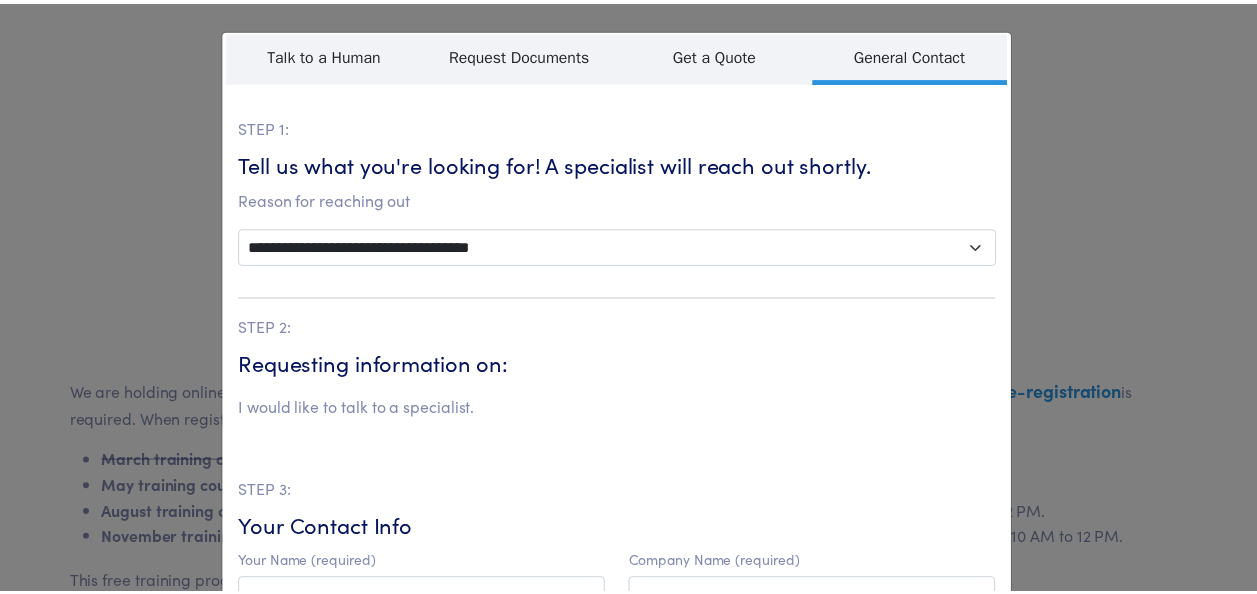 scroll, scrollTop: 100, scrollLeft: 0, axis: vertical 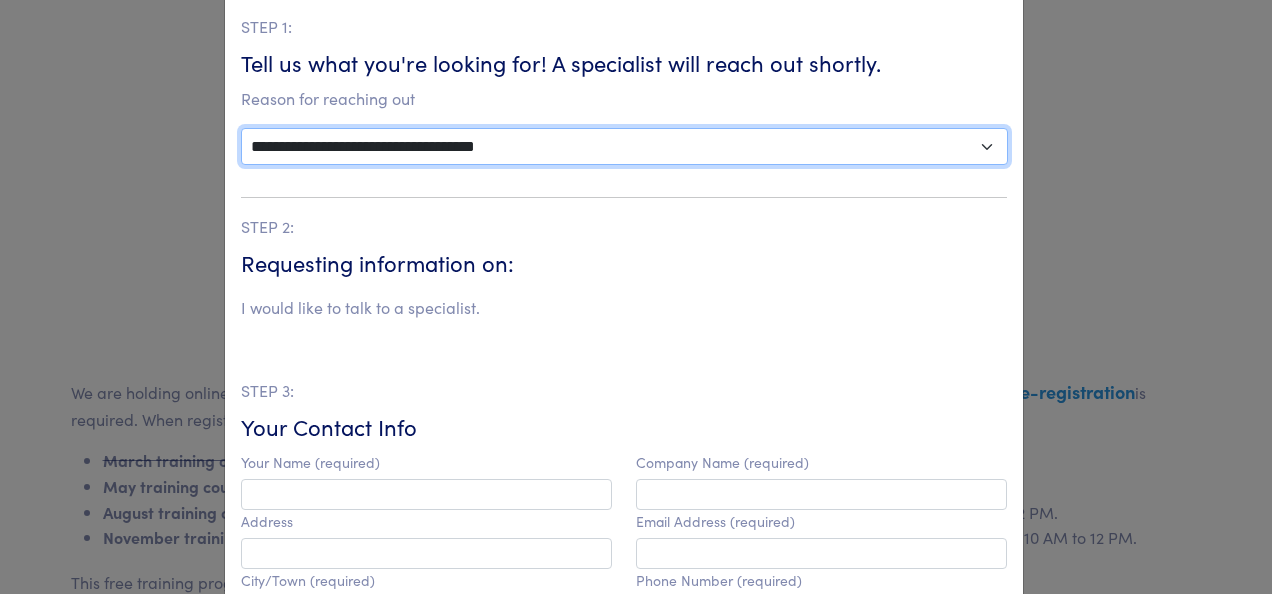click on "**********" at bounding box center [624, 146] 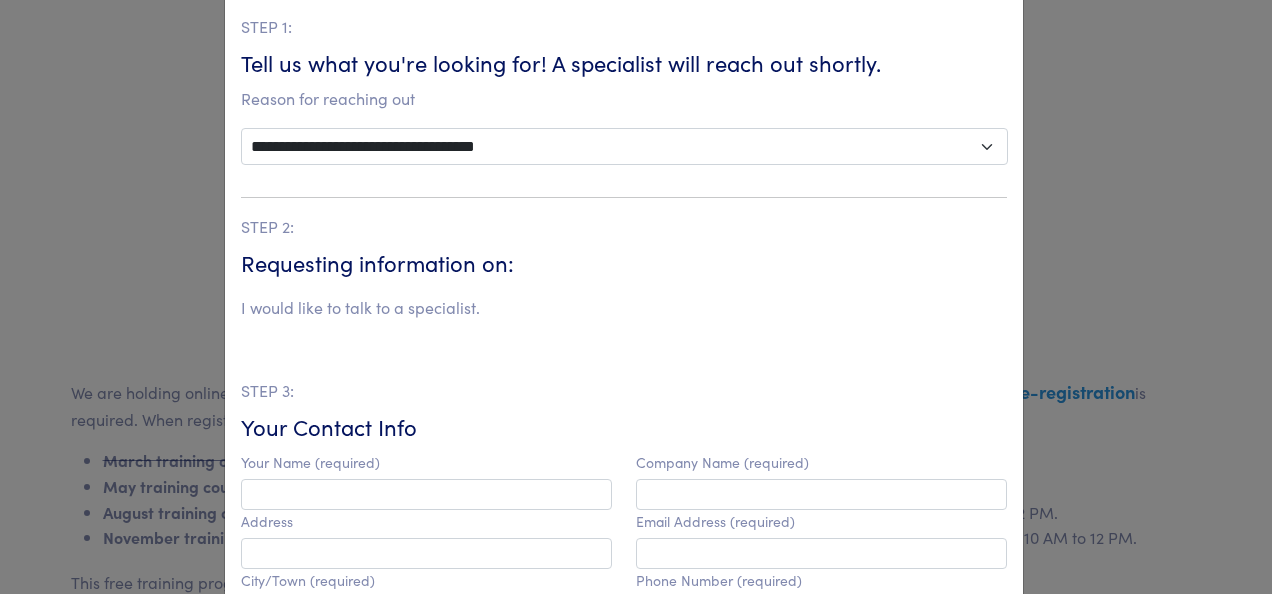 click on "Talk to a Human
Request Documents
Get a Quote
General Contact
STEP 1:
Find your representative
State/Province
[STATE]
[CITY]
[CITY]
[CITY]
[CITY]
[STATE]
[CITY]
[STATE_PROVINCE]
[STATE_PROVINCE_LONG]
[CITY]
[CITY]
[CITY]
[CITY]
[CITY]
[CITY]
[CITY]
[CITY]
[CITY]" at bounding box center [636, 297] 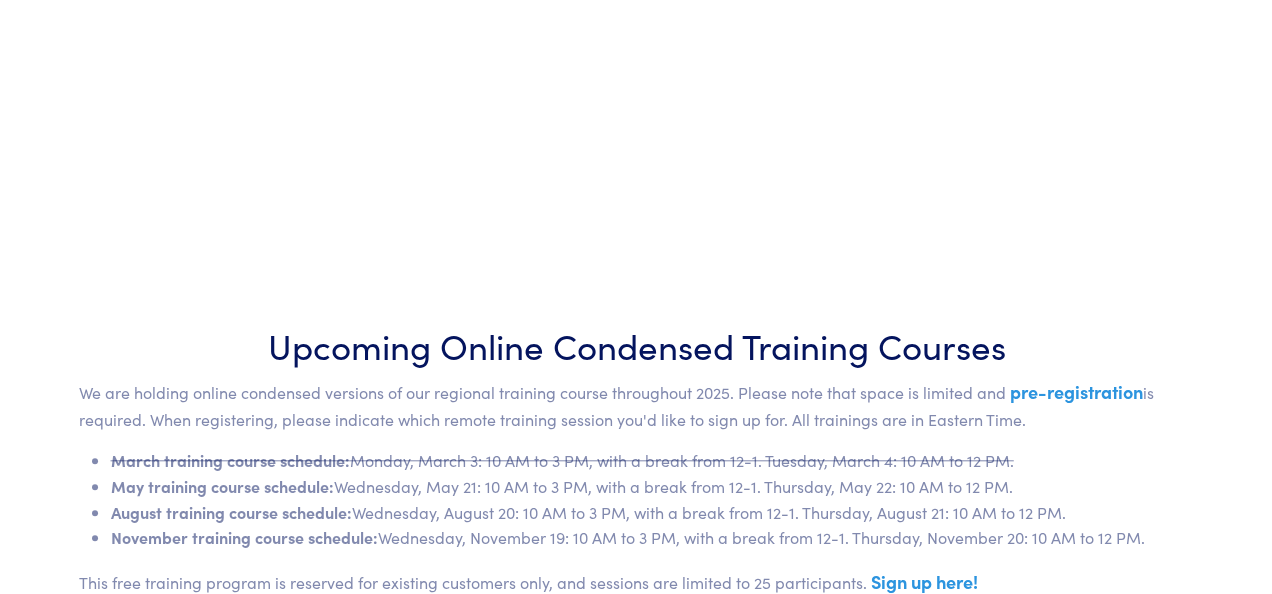 scroll, scrollTop: 800, scrollLeft: 0, axis: vertical 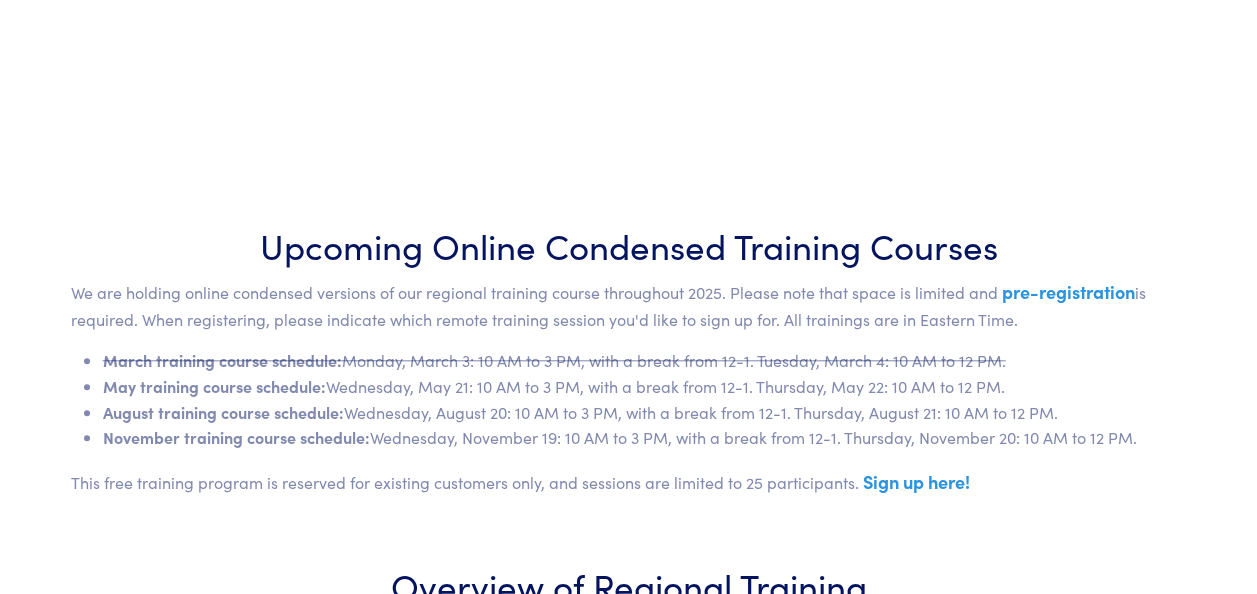 click on "Sign up here!" at bounding box center (916, 481) 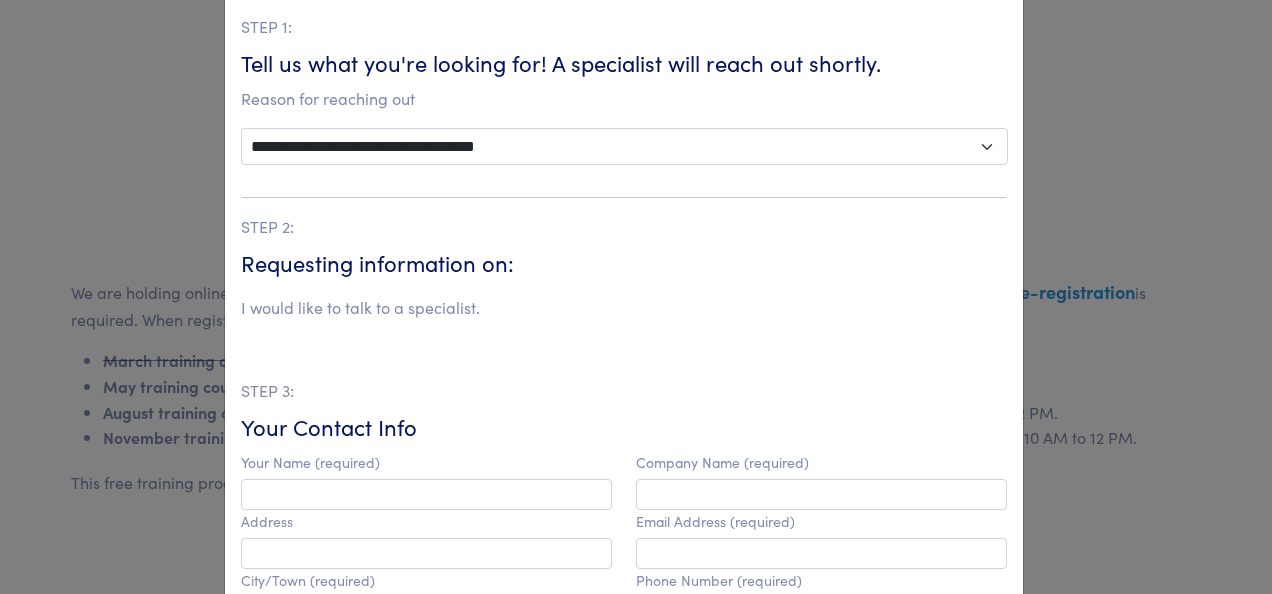scroll, scrollTop: 0, scrollLeft: 0, axis: both 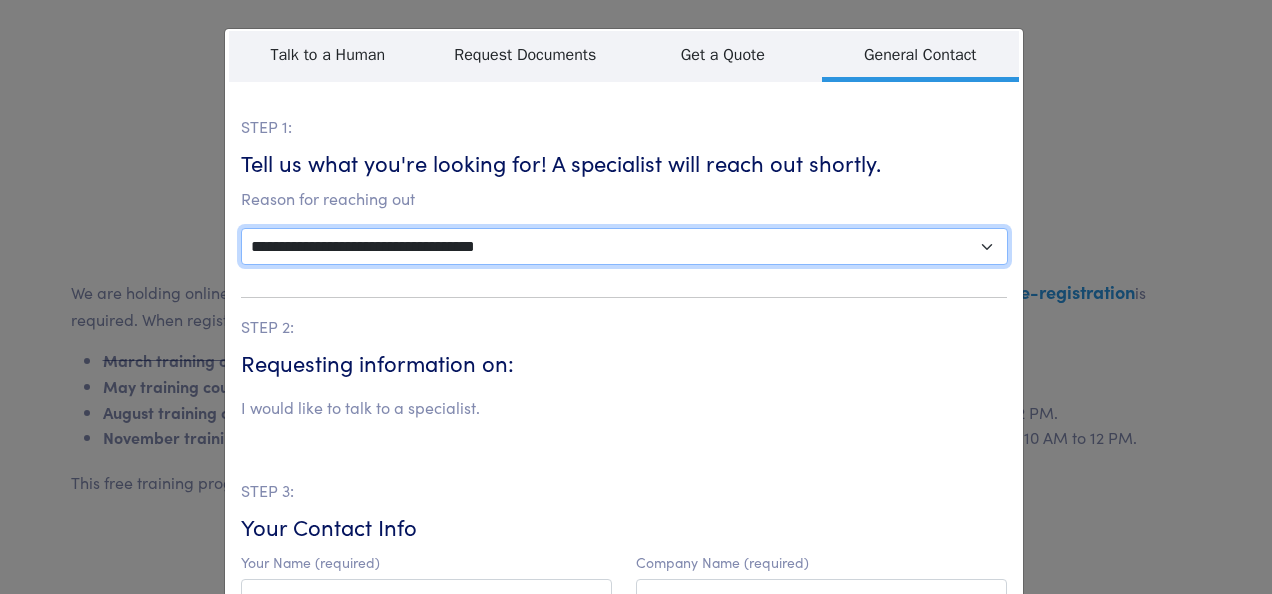 click on "**********" at bounding box center [624, 246] 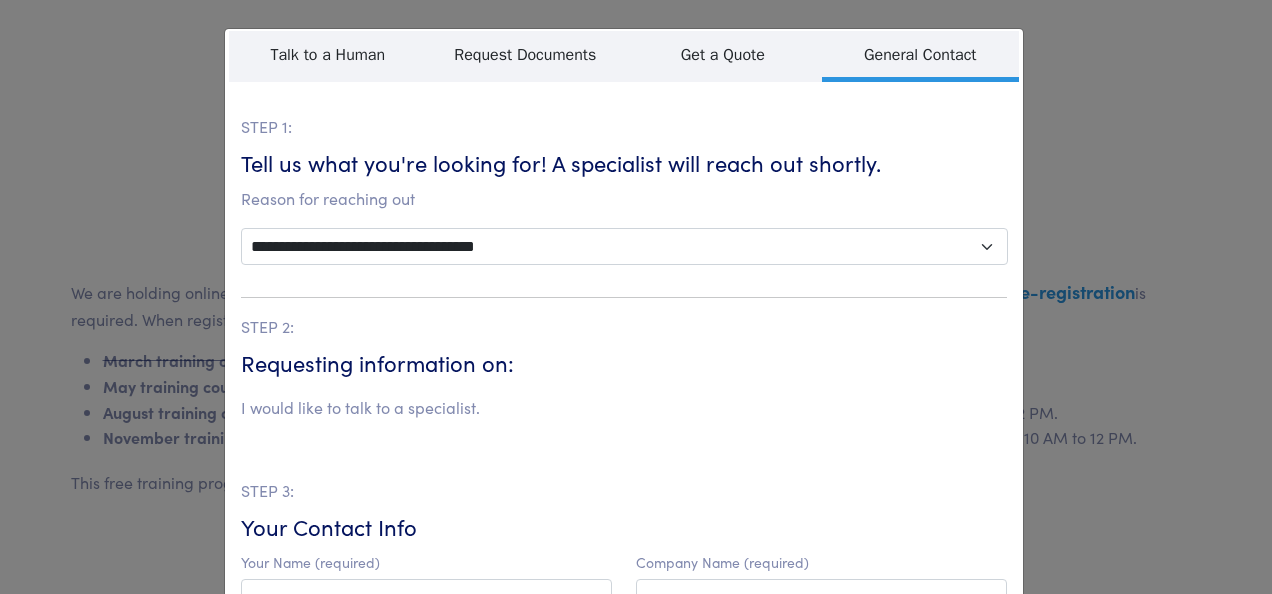click on "STEP 2:
Requesting information on:
I would like to talk to a specialist.
STEP 3:
Your Contact Info
Your Name (required)
Address
City/Town (required)
State/Province (required)
Zip/Postal Code (required)
Preferred Contact Method
Email
Phone
Company Name (required)
Email Address (required)
Phone Number (required)
Instrument Serial Number (optional)
More Info (this helps our team suggest other resources to meet your needs):
Yes, please add me to the newsletter
Submit Request" at bounding box center [624, 763] 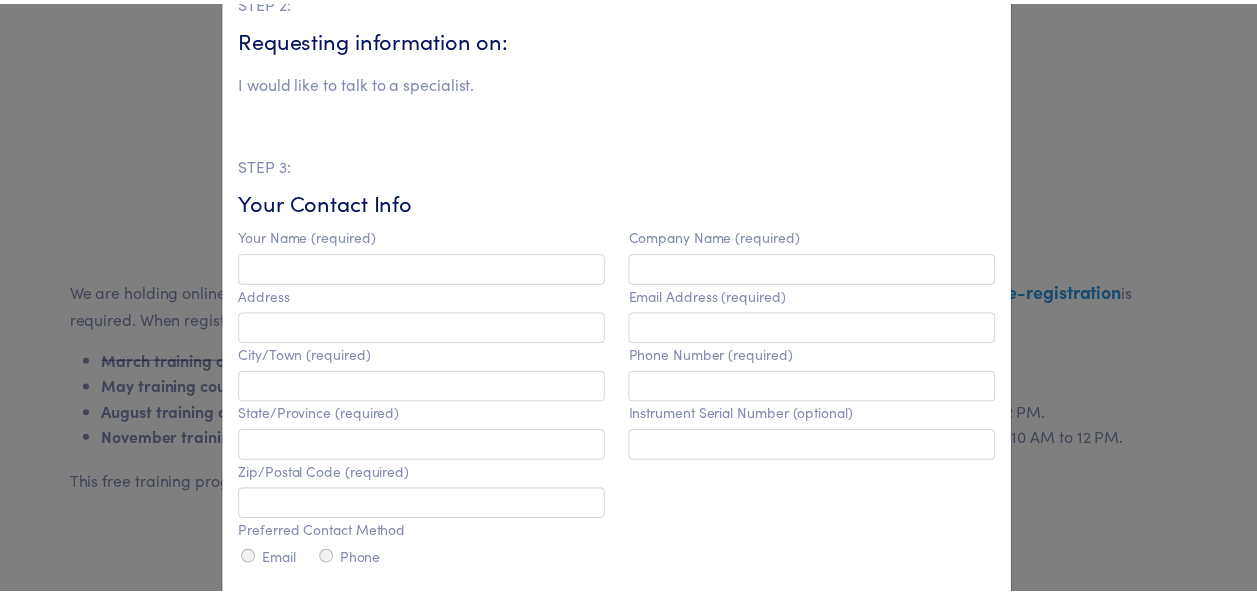 scroll, scrollTop: 300, scrollLeft: 0, axis: vertical 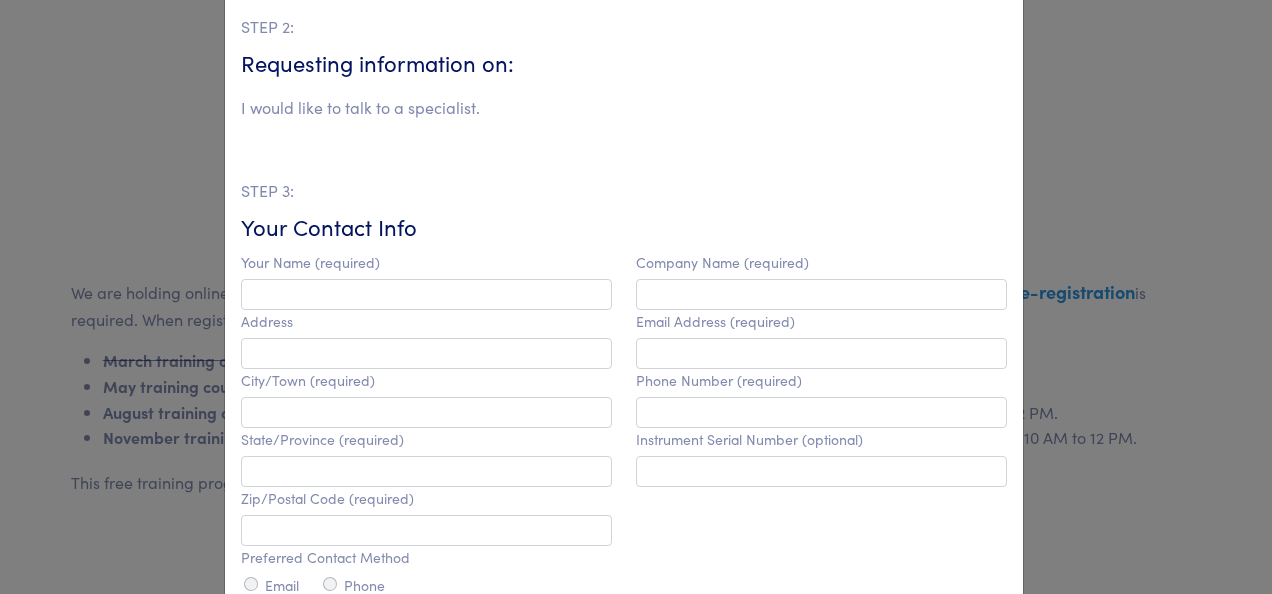 click on "Talk to a Human
Request Documents
Get a Quote
General Contact
STEP 1:
Find your representative
State/Province
[STATE]
[CITY]
[CITY]
[CITY]
[CITY]
[STATE]
[CITY]
[STATE_PROVINCE]
[STATE_PROVINCE_LONG]
[CITY]
[CITY]
[CITY]
[CITY]
[CITY]
[CITY]
[CITY]
[CITY]
[CITY]" at bounding box center (636, 297) 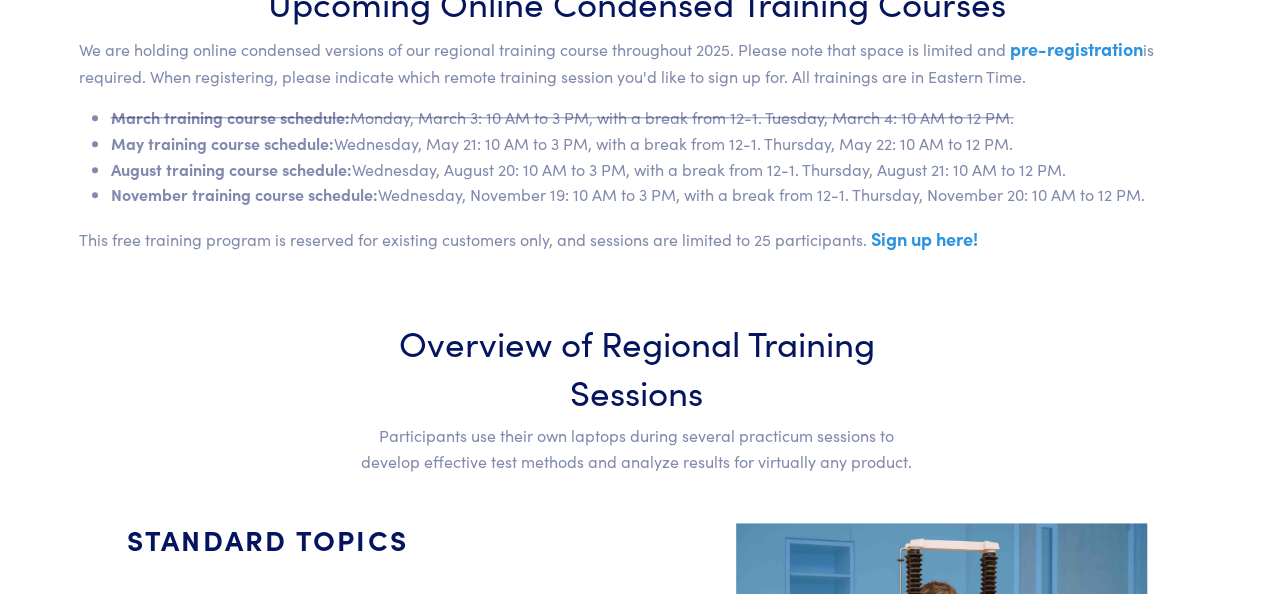 scroll, scrollTop: 800, scrollLeft: 0, axis: vertical 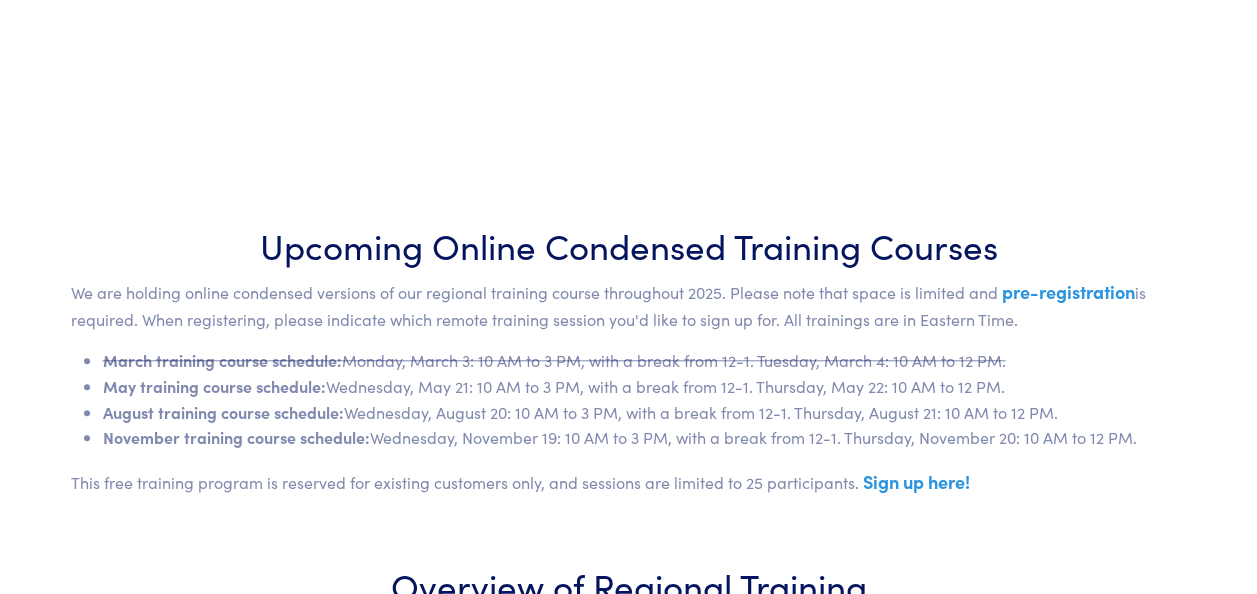 drag, startPoint x: 100, startPoint y: 416, endPoint x: 1066, endPoint y: 406, distance: 966.05176 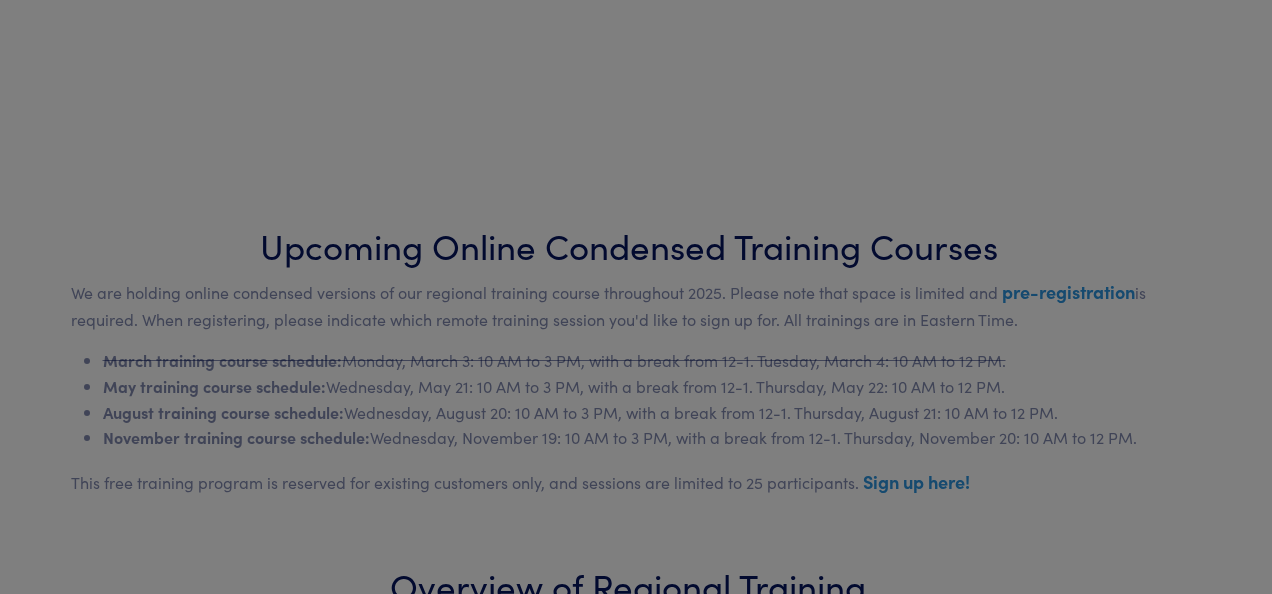 scroll, scrollTop: 0, scrollLeft: 0, axis: both 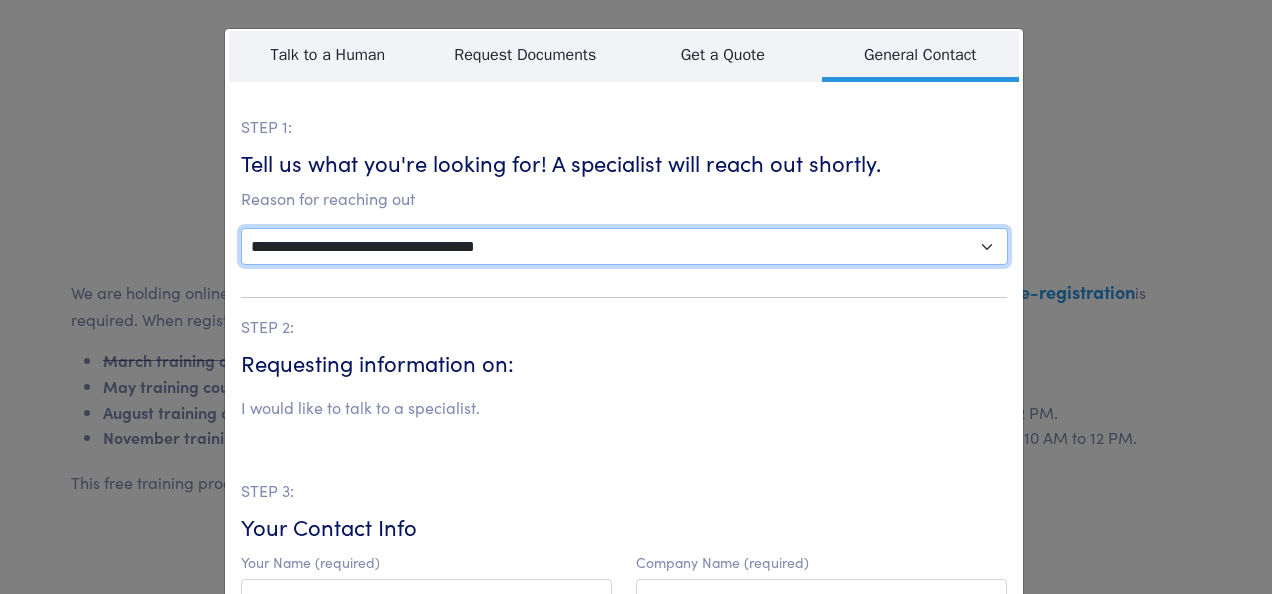 click on "**********" at bounding box center (624, 246) 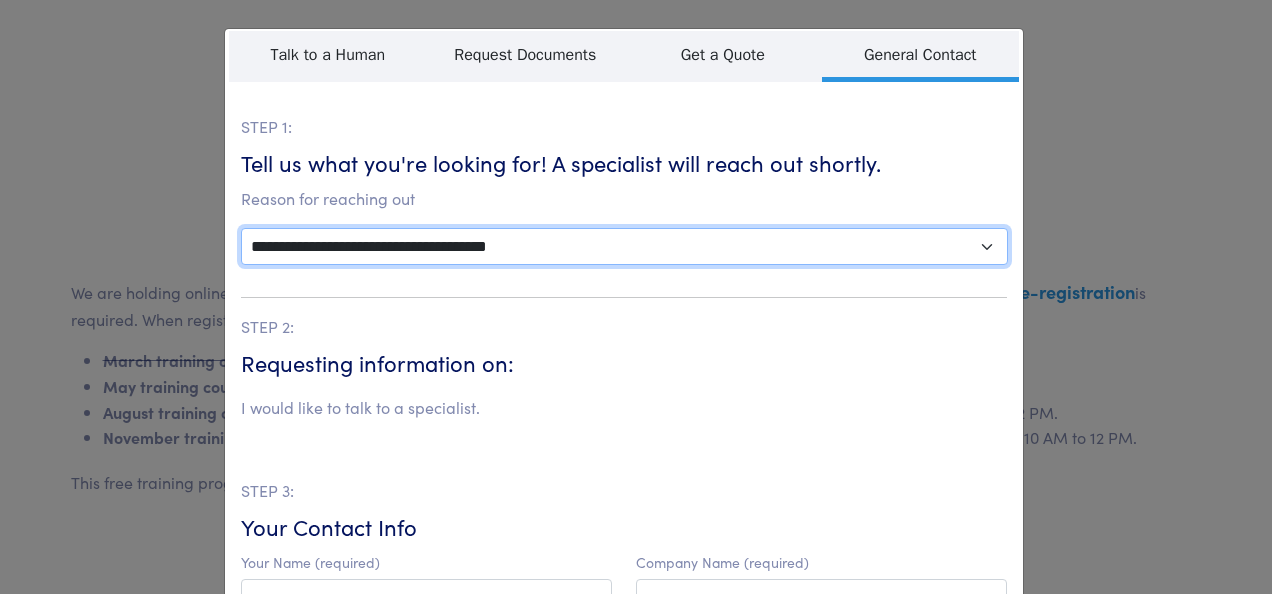 click on "**********" at bounding box center [624, 246] 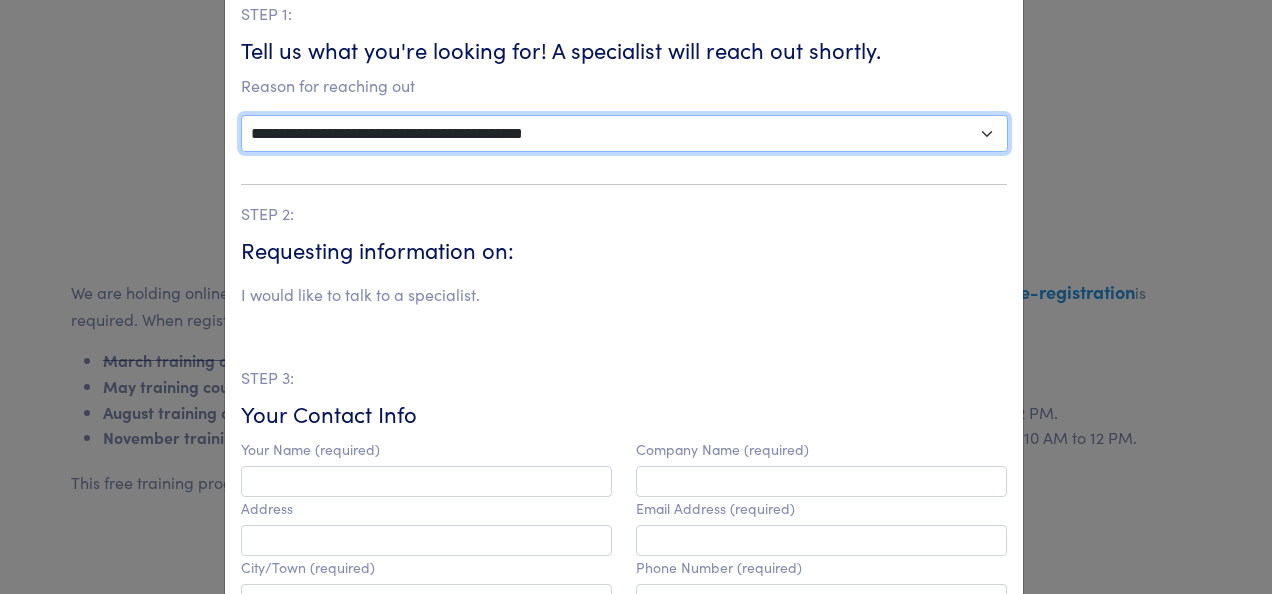 scroll, scrollTop: 0, scrollLeft: 0, axis: both 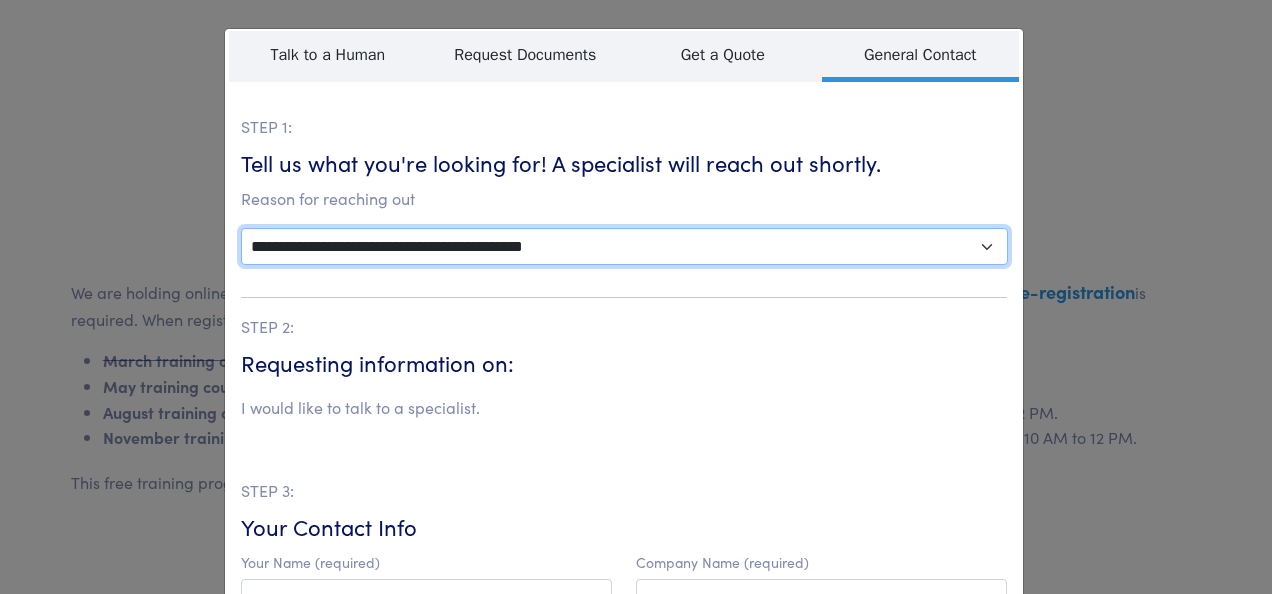 click on "**********" at bounding box center (624, 246) 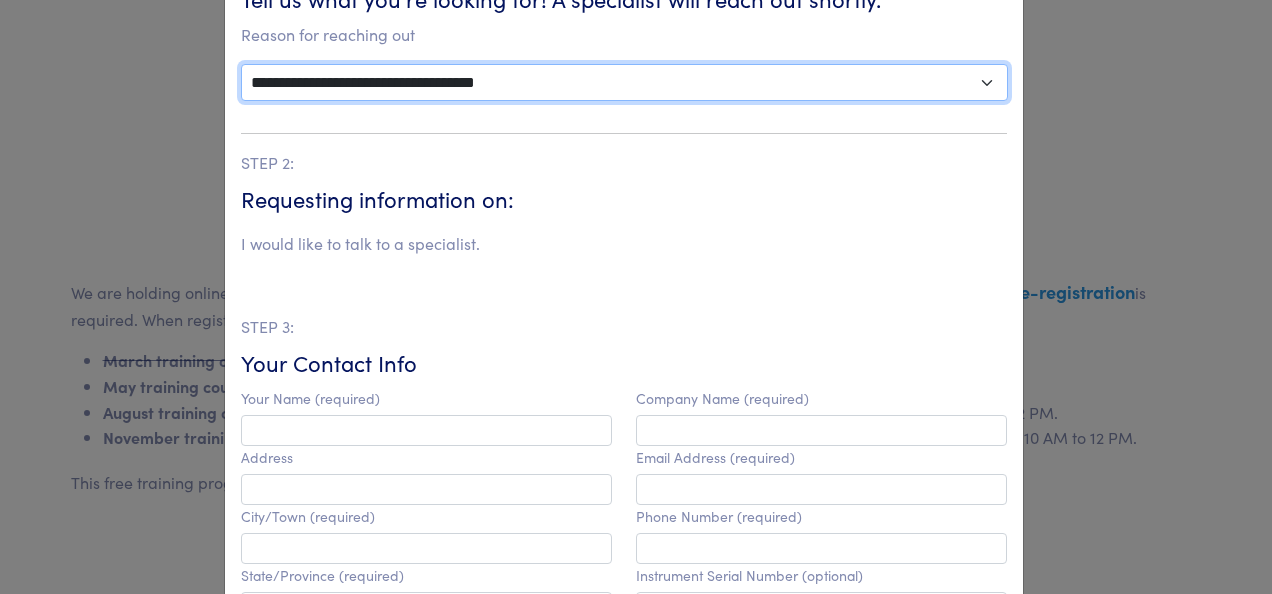 scroll, scrollTop: 300, scrollLeft: 0, axis: vertical 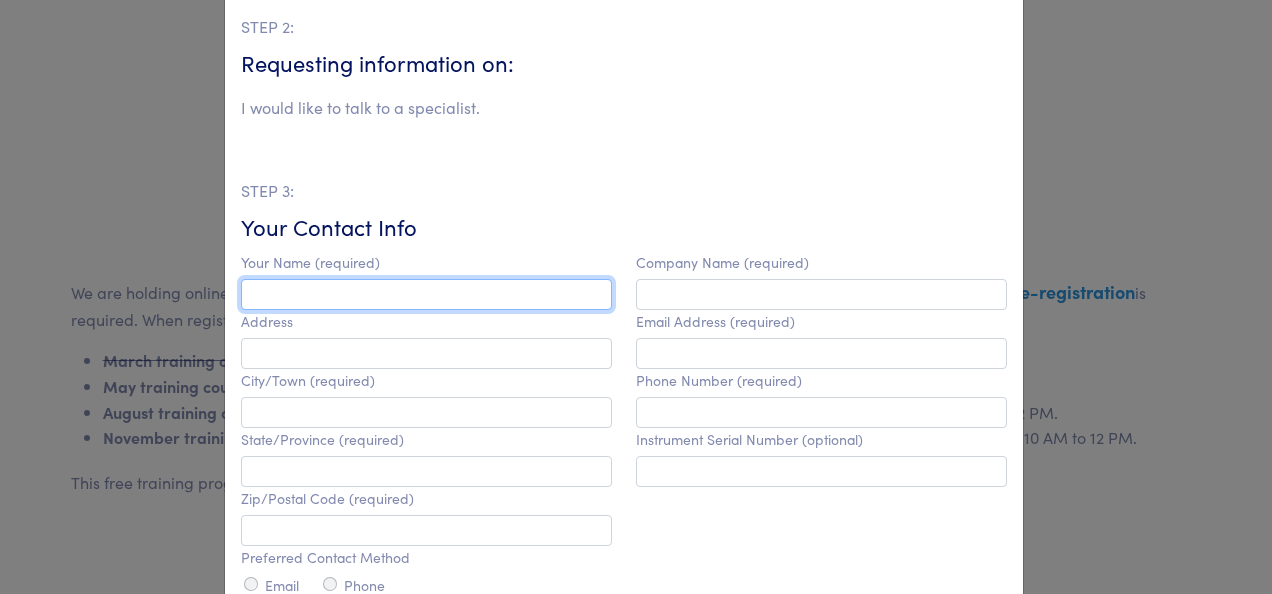 click at bounding box center (426, 294) 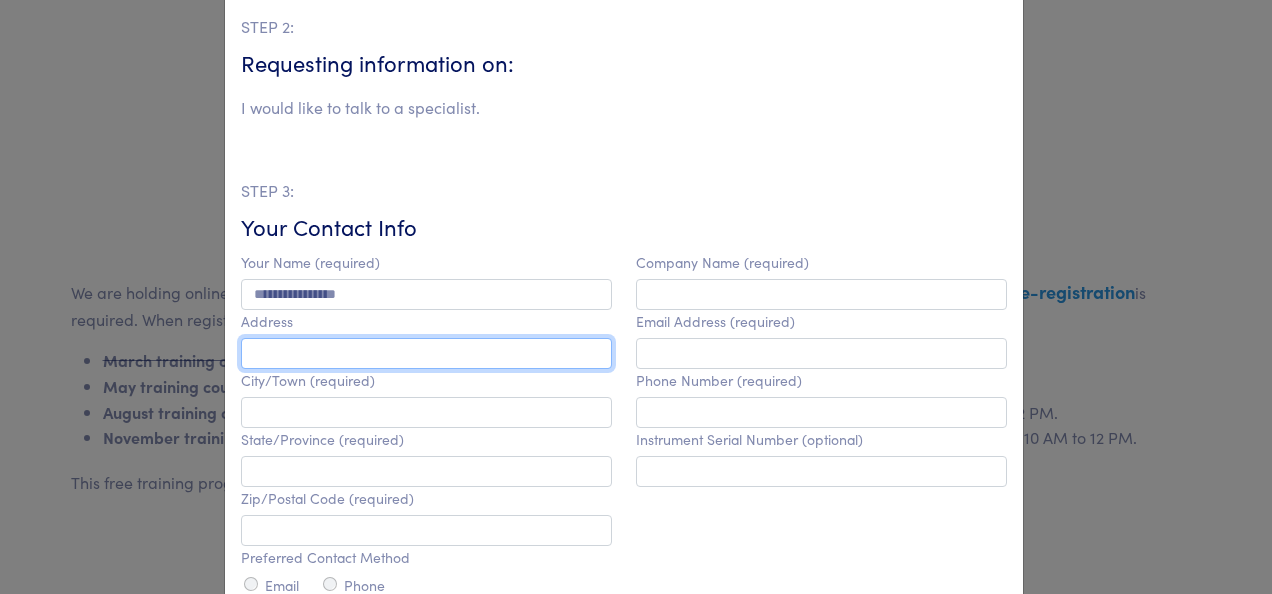 type on "[NAME]" 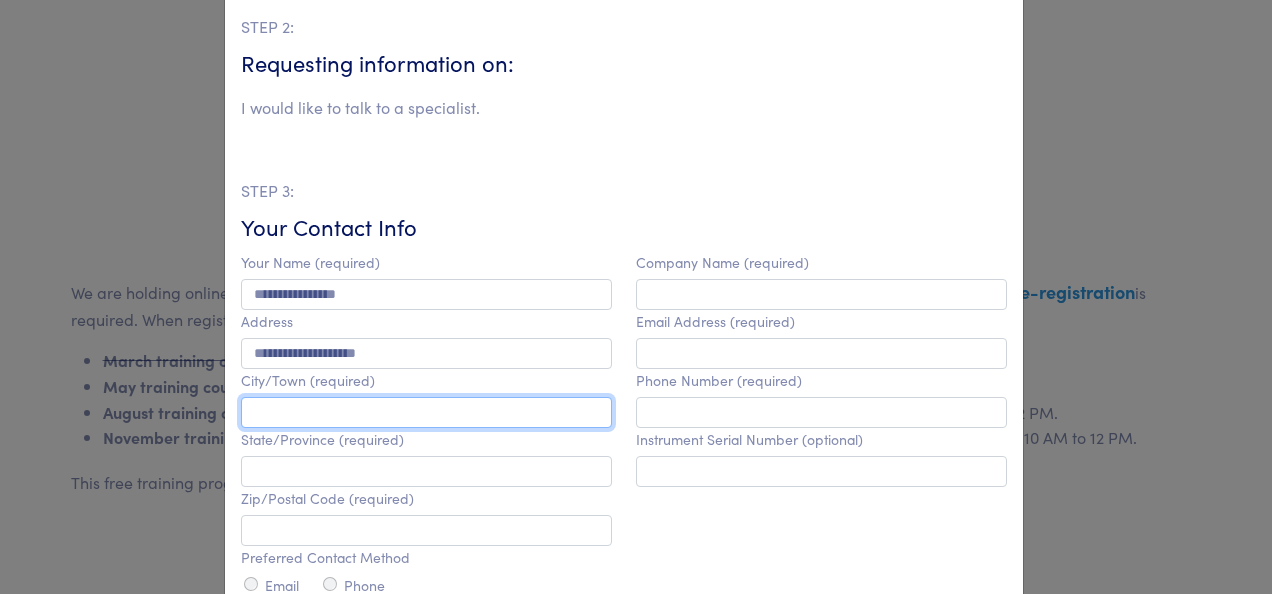 type on "********" 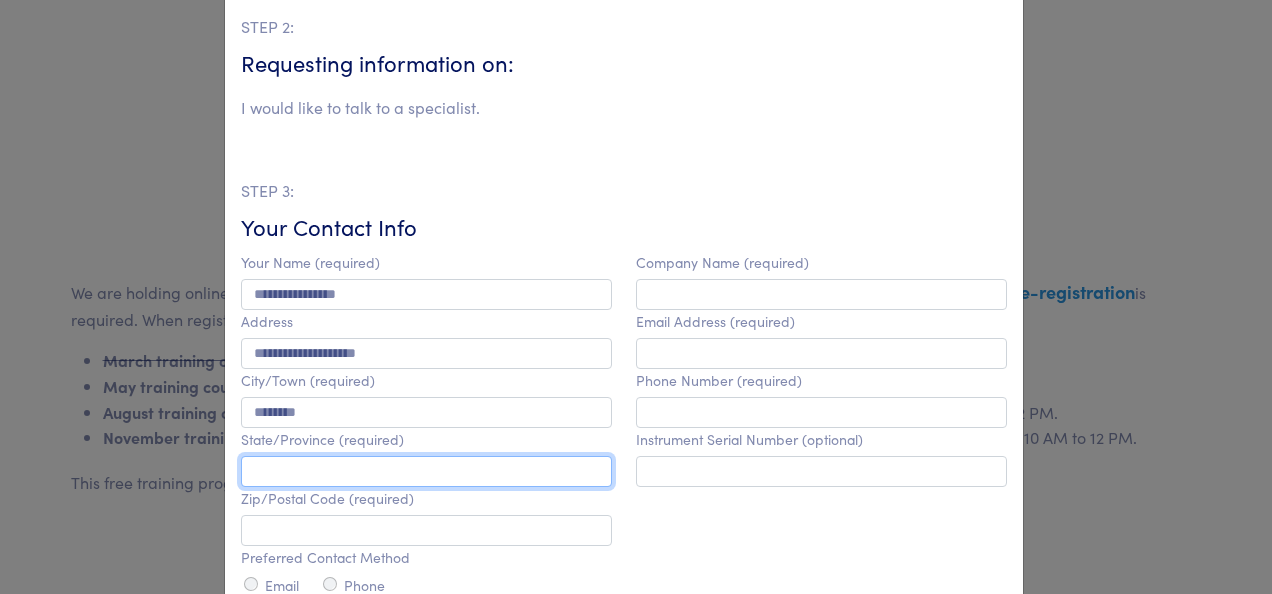 type on "**********" 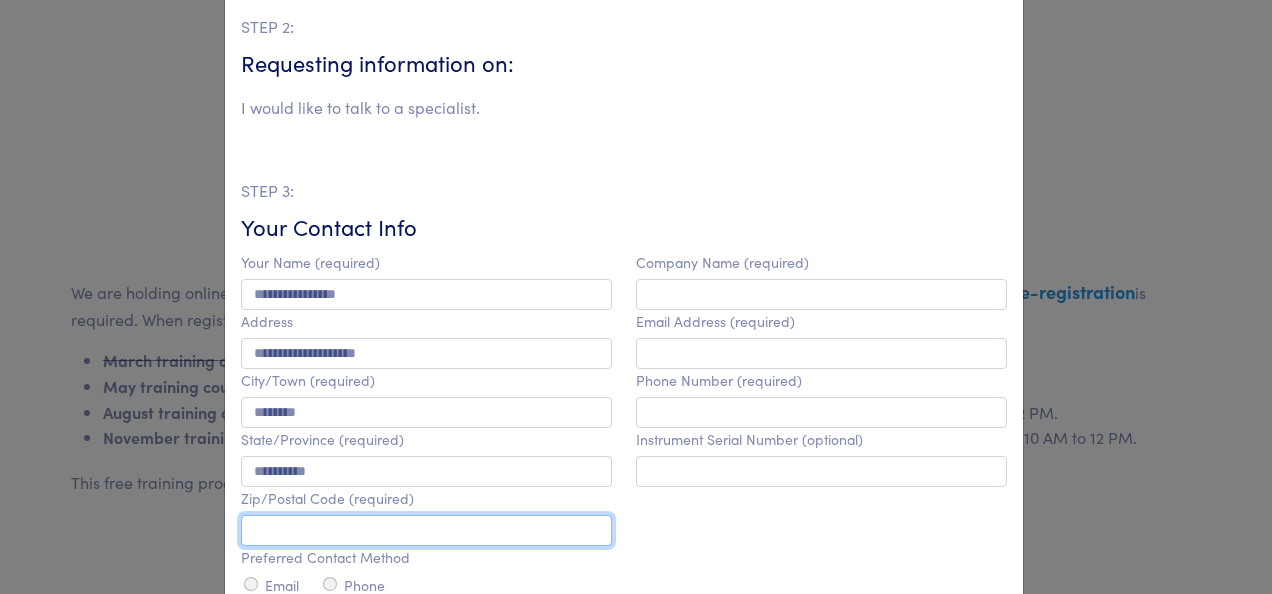 type on "*****" 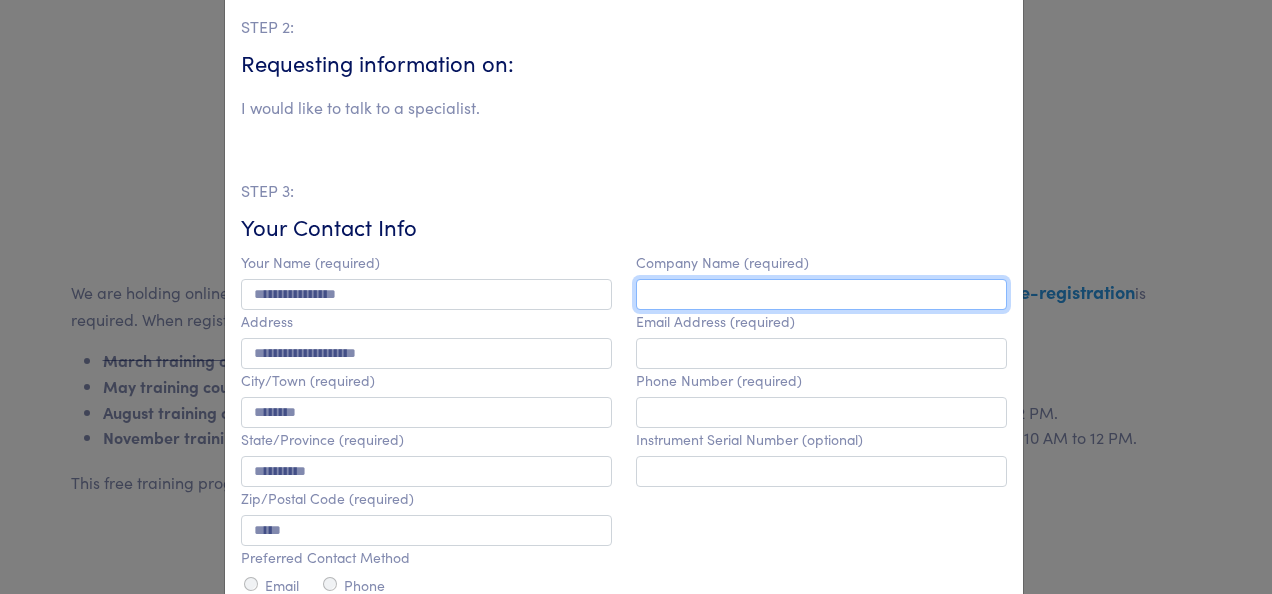 type on "[COMPANY_NAME]" 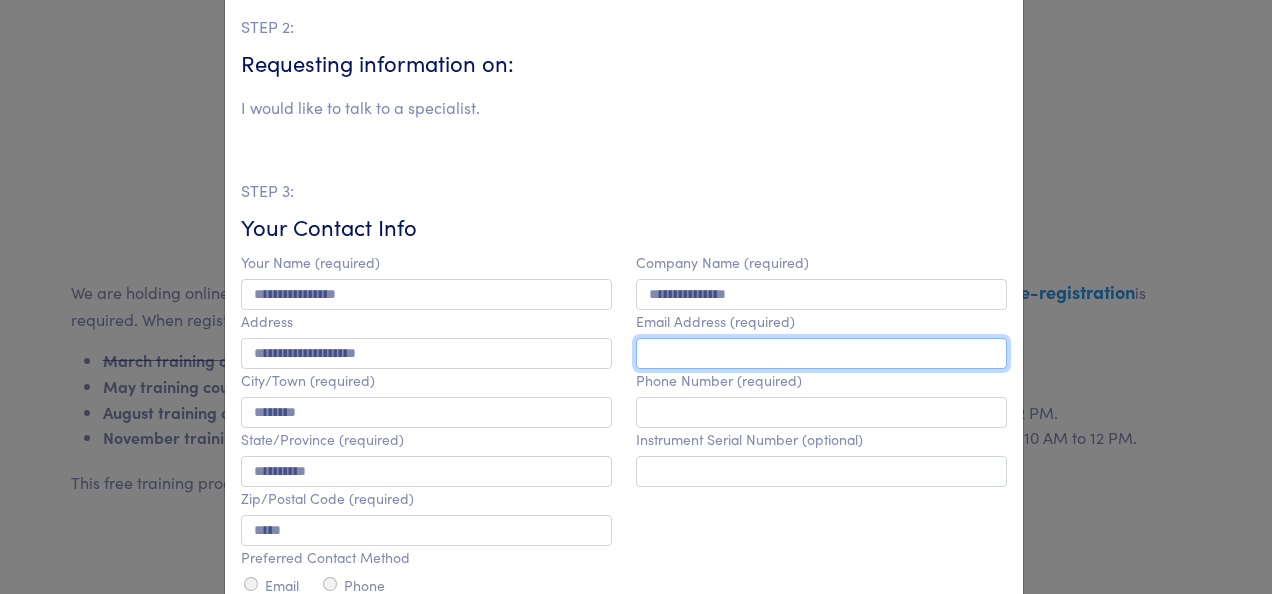 type on "**********" 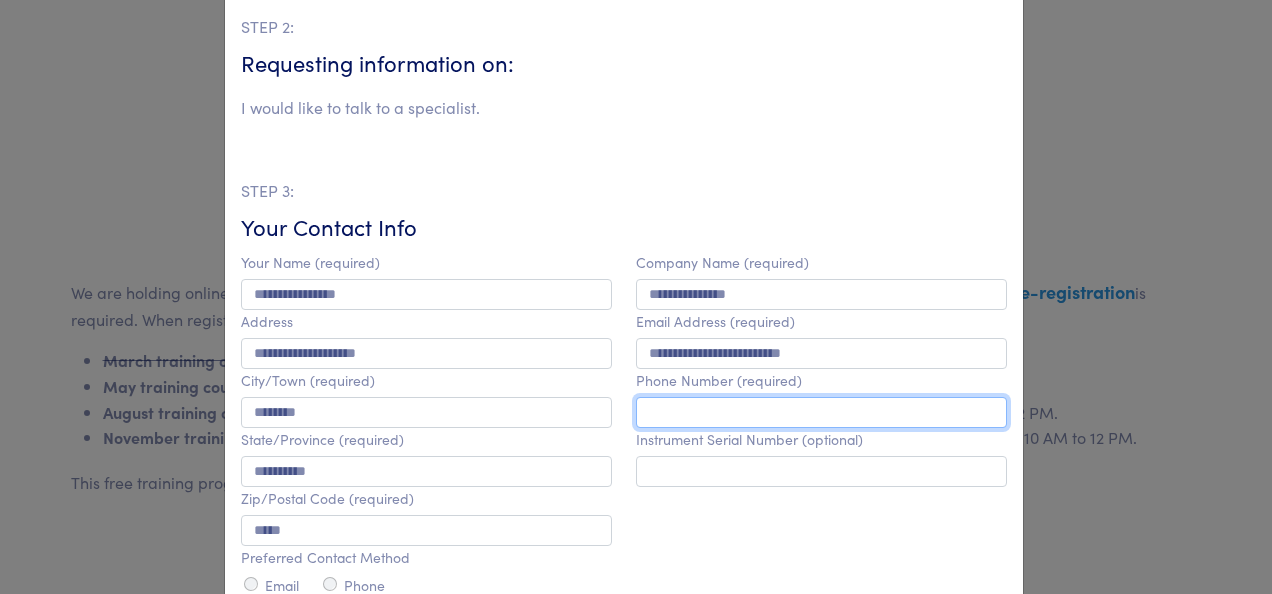 type on "**********" 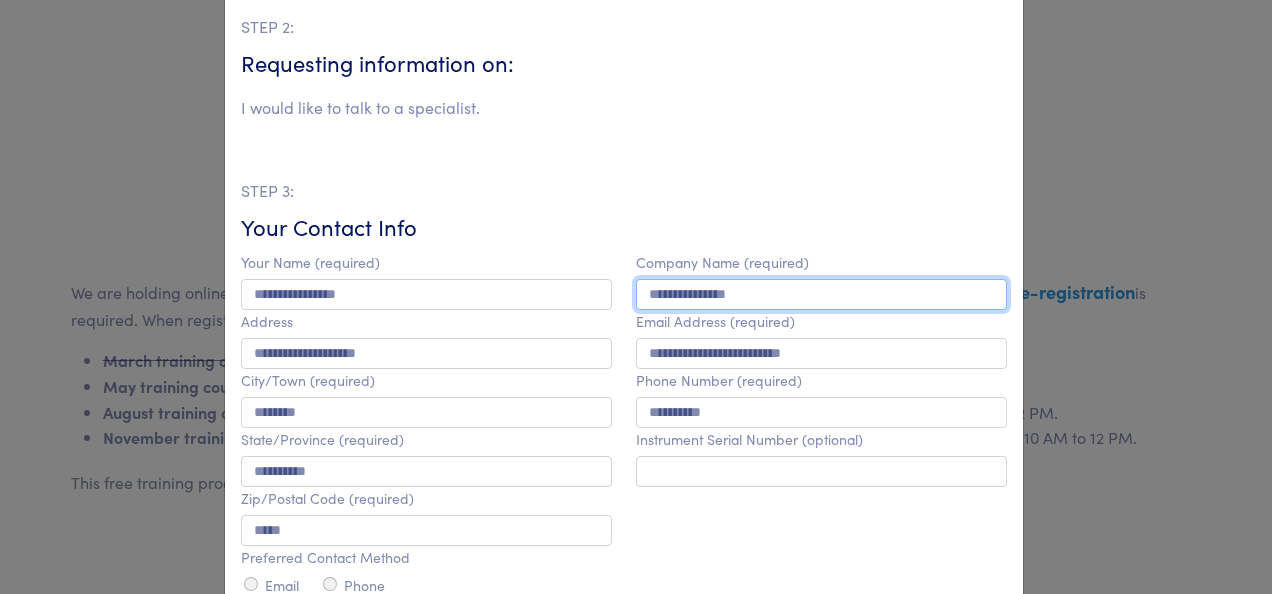click on "[COMPANY_NAME]" at bounding box center (821, 294) 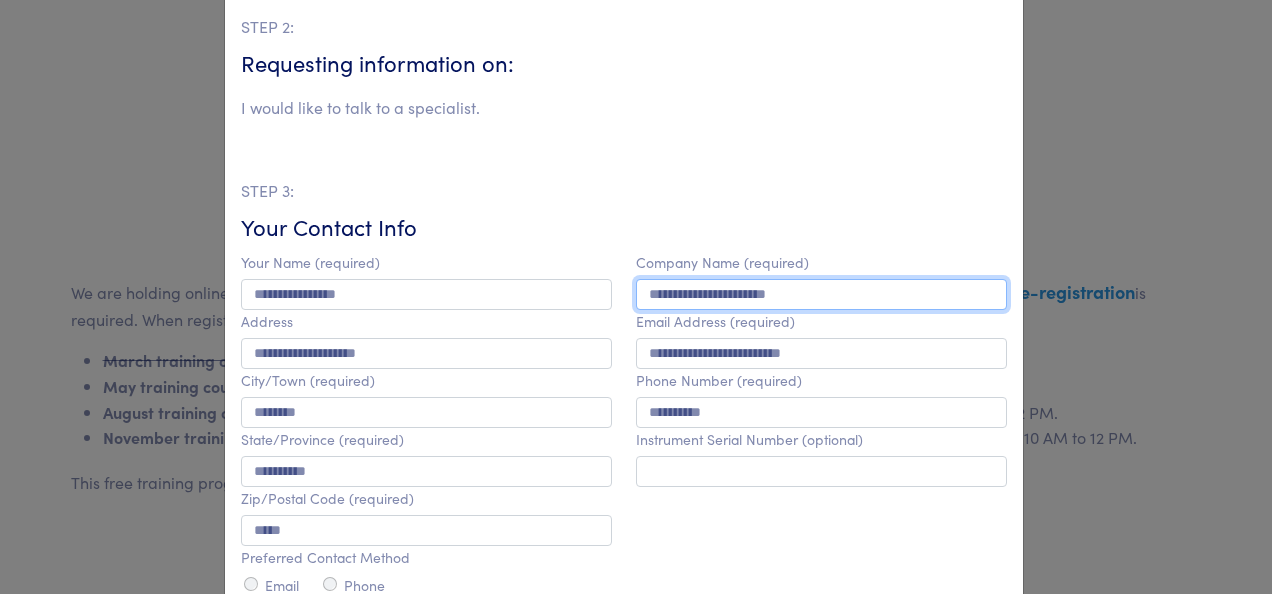type on "[COMPANY_NAME]" 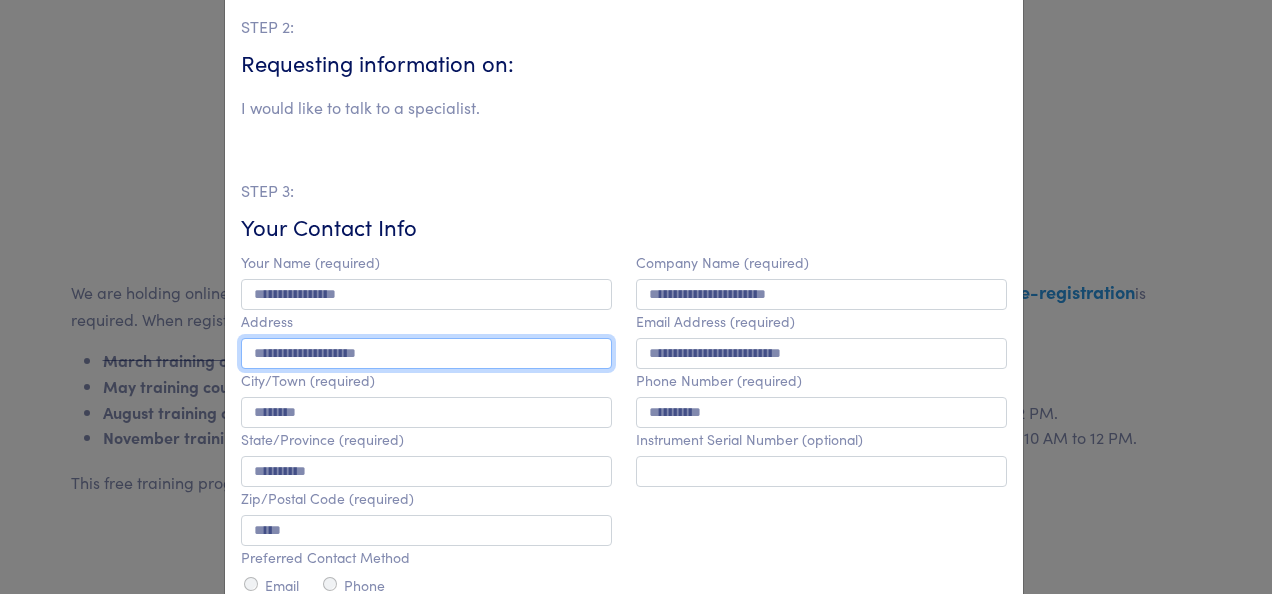 click on "[NAME]" at bounding box center [426, 353] 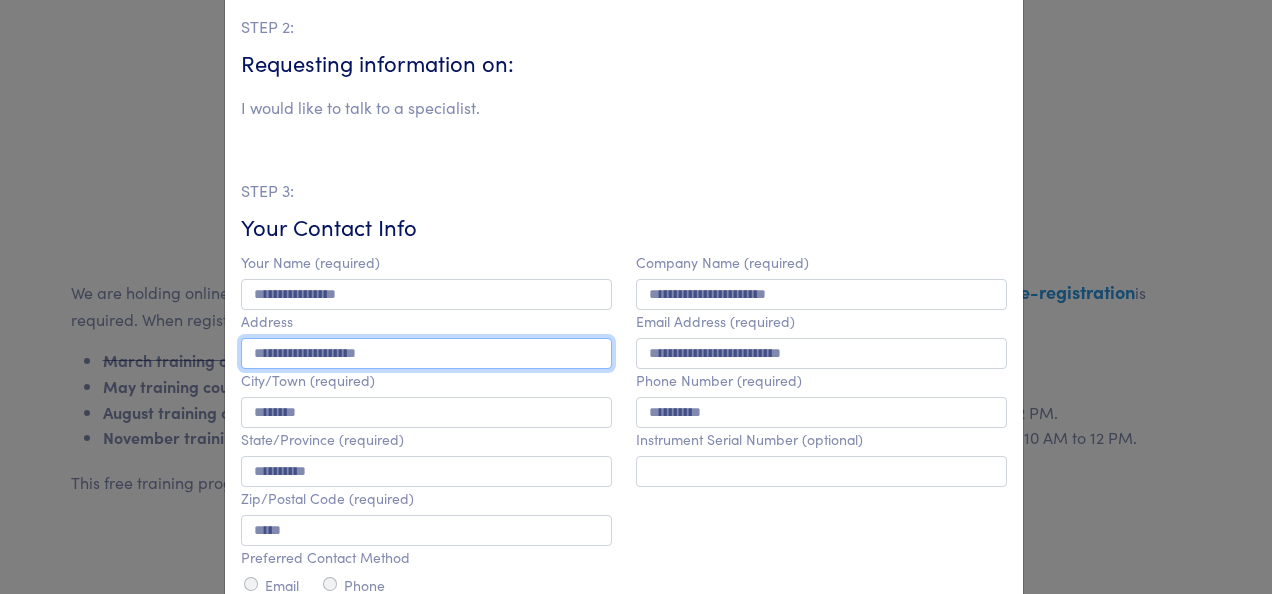 drag, startPoint x: 447, startPoint y: 364, endPoint x: 208, endPoint y: 362, distance: 239.00836 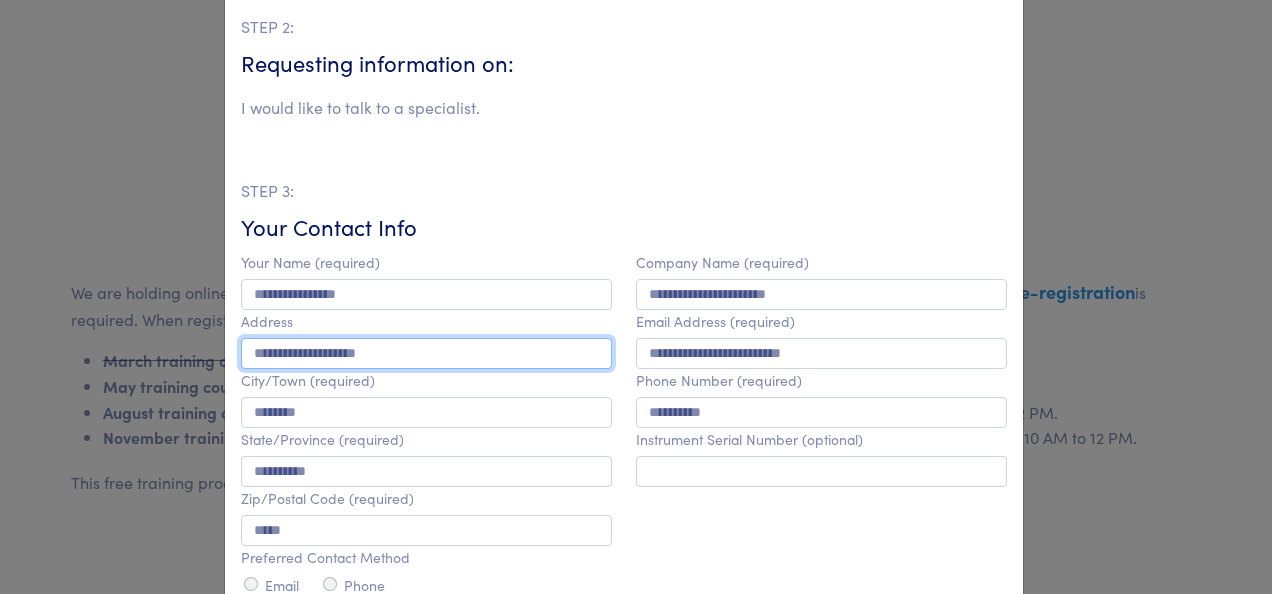 click on "Talk to a Human
Request Documents
Get a Quote
General Contact
STEP 1:
Find your representative
State/Province
[STATE]
[CITY]
[CITY]
[CITY]
[CITY]
[STATE]
[CITY]
[STATE_PROVINCE]
[STATE_PROVINCE_LONG]
[CITY]
[CITY]
[CITY]
[CITY]
[CITY]
[CITY]
[CITY]
[CITY]
[CITY]" at bounding box center (636, 297) 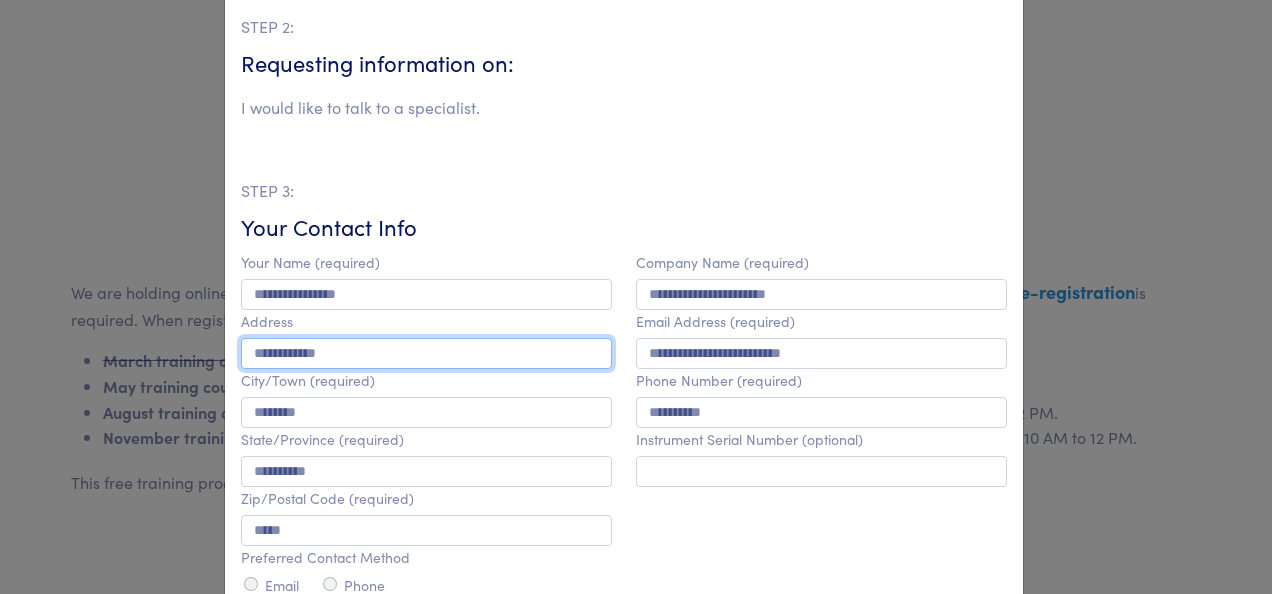 type on "**********" 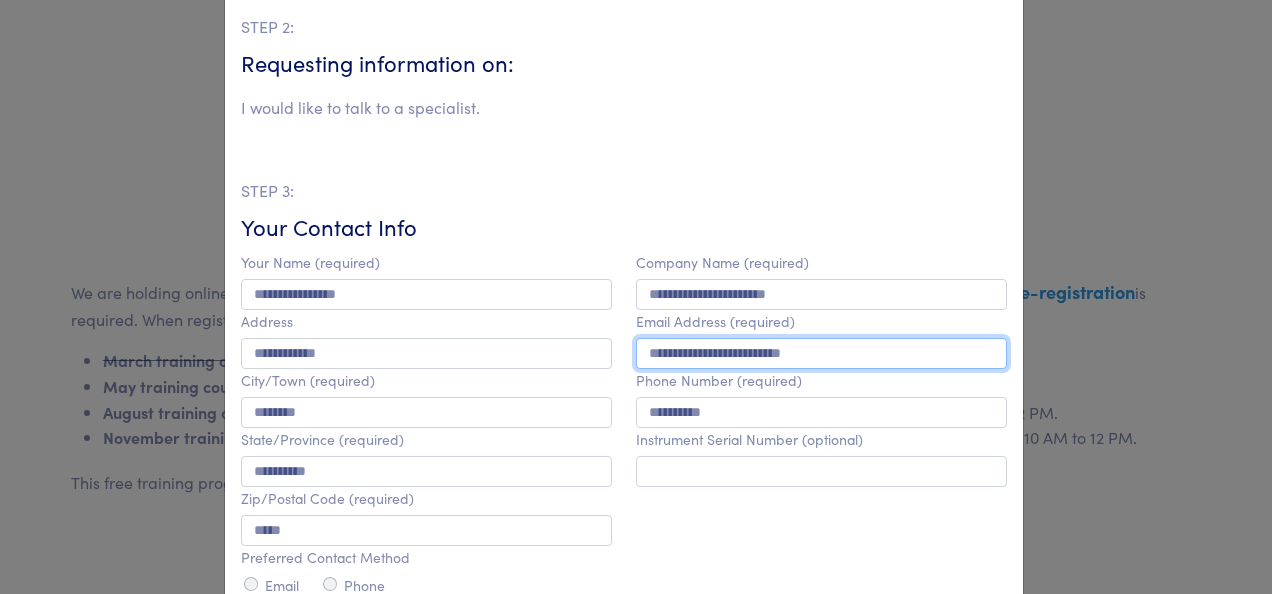 click on "**********" at bounding box center (821, 353) 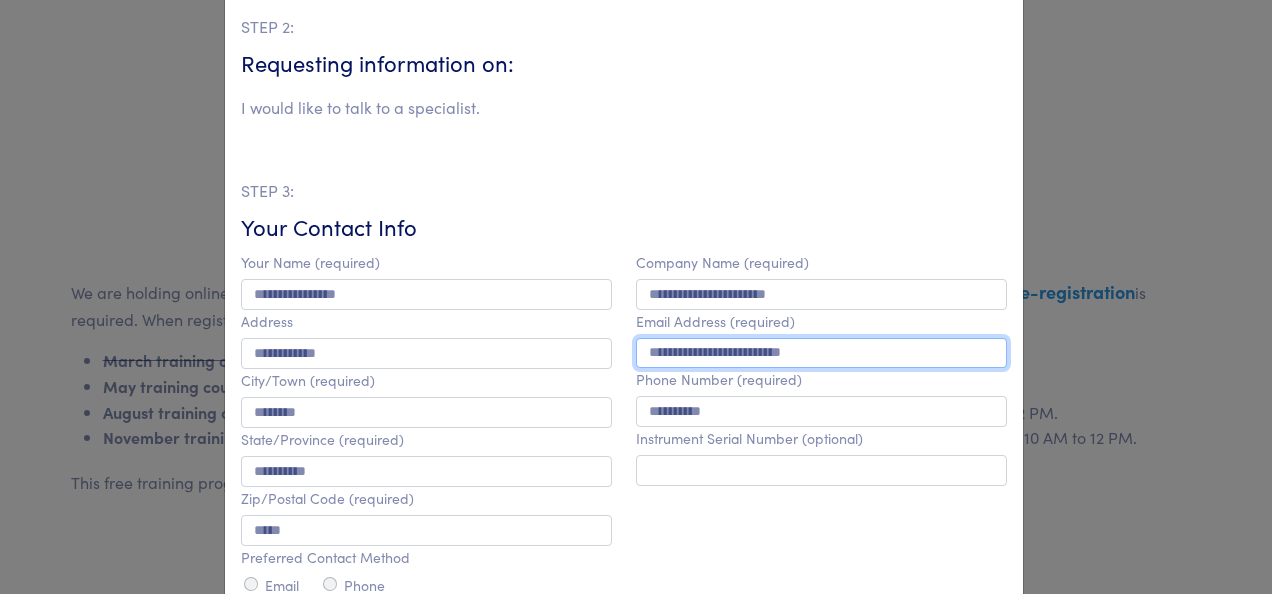 drag, startPoint x: 803, startPoint y: 360, endPoint x: 765, endPoint y: 354, distance: 38.470768 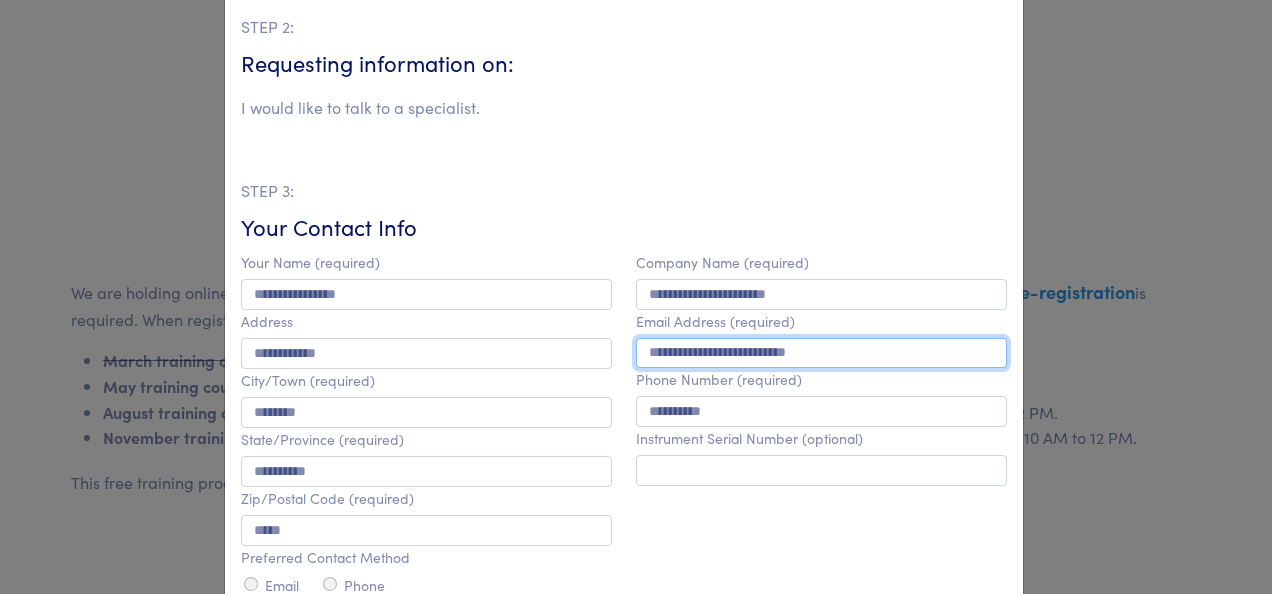 type on "**********" 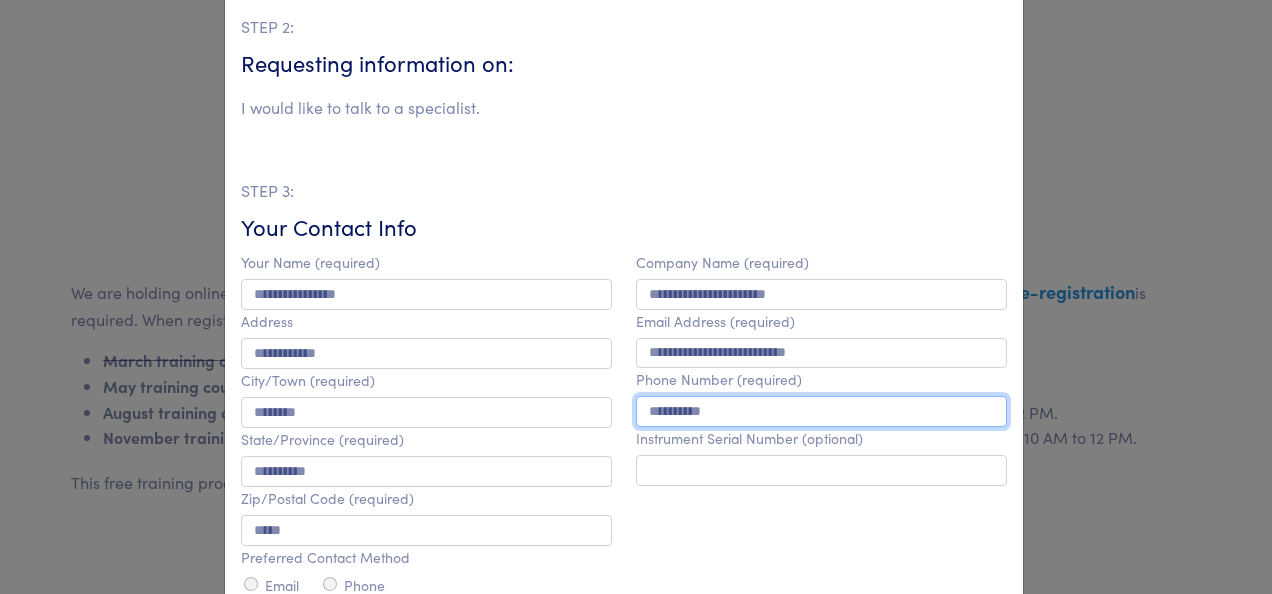 drag, startPoint x: 716, startPoint y: 420, endPoint x: 596, endPoint y: 426, distance: 120.14991 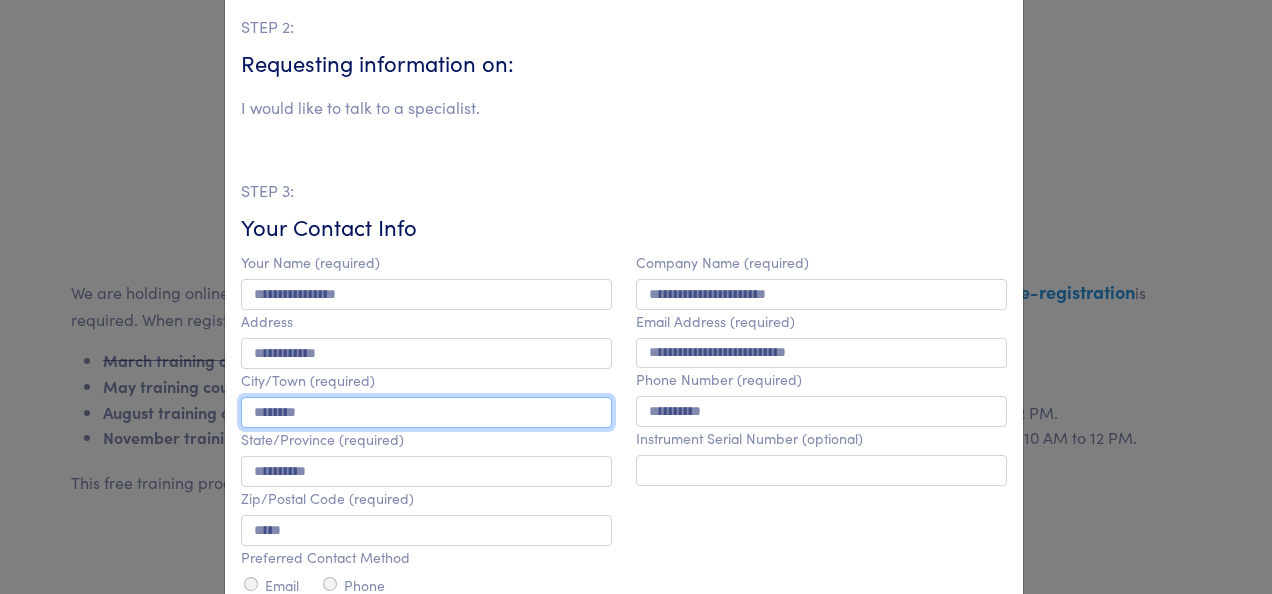 drag, startPoint x: 439, startPoint y: 410, endPoint x: 426, endPoint y: 426, distance: 20.615528 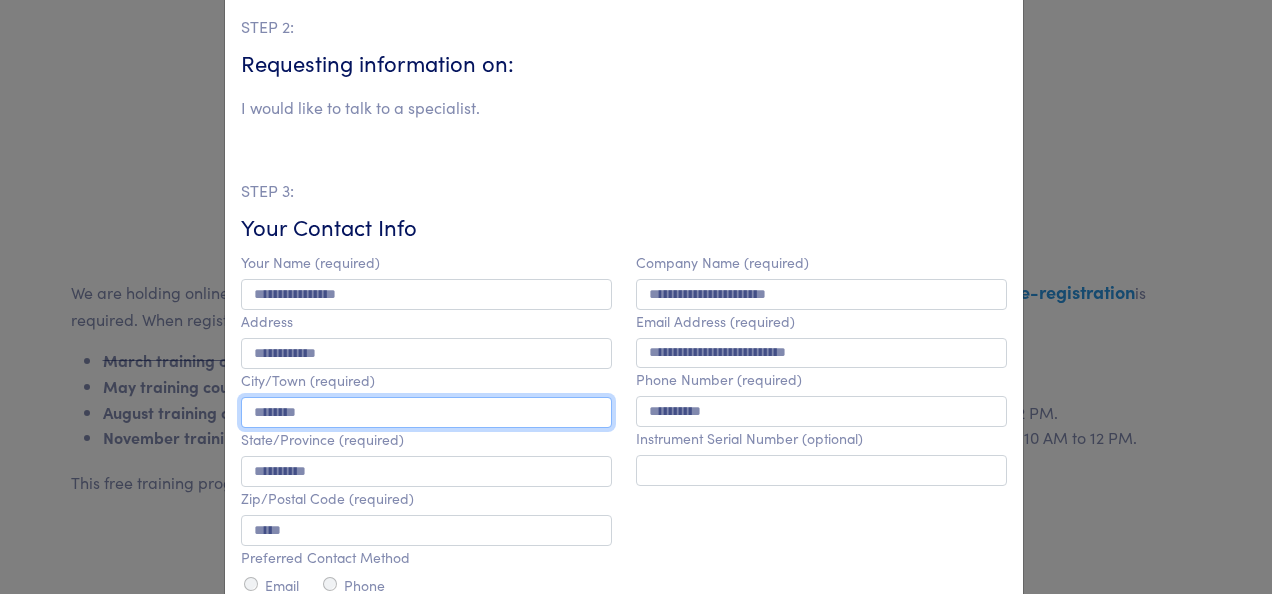 click on "********" at bounding box center (426, 412) 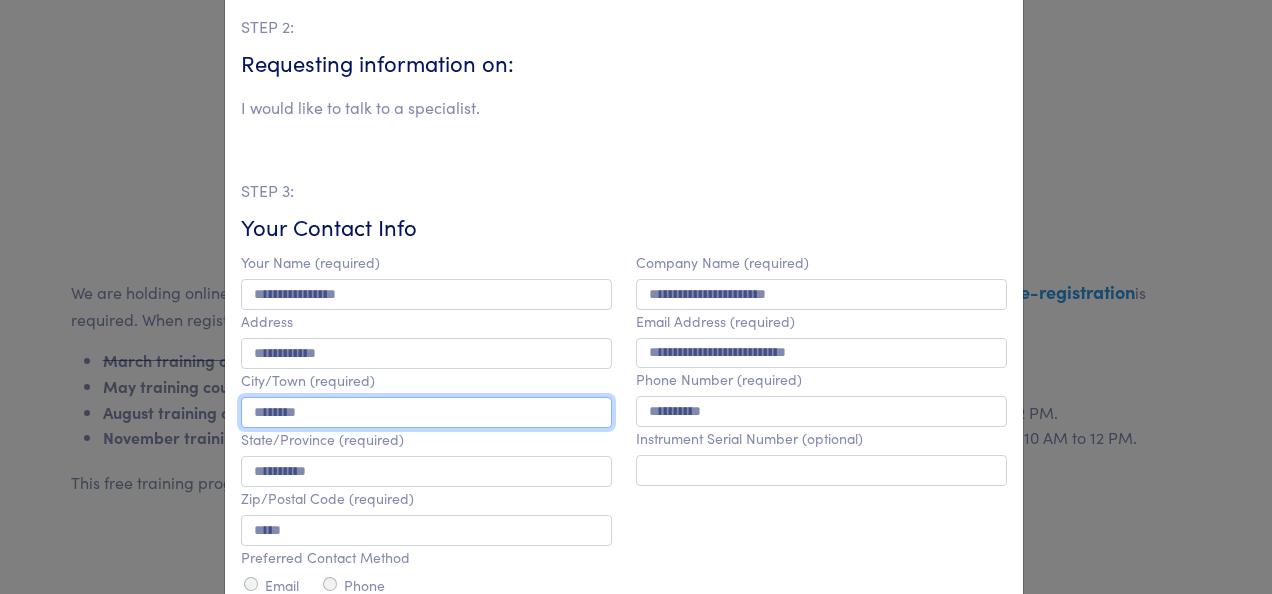 drag, startPoint x: 324, startPoint y: 415, endPoint x: 38, endPoint y: 368, distance: 289.83615 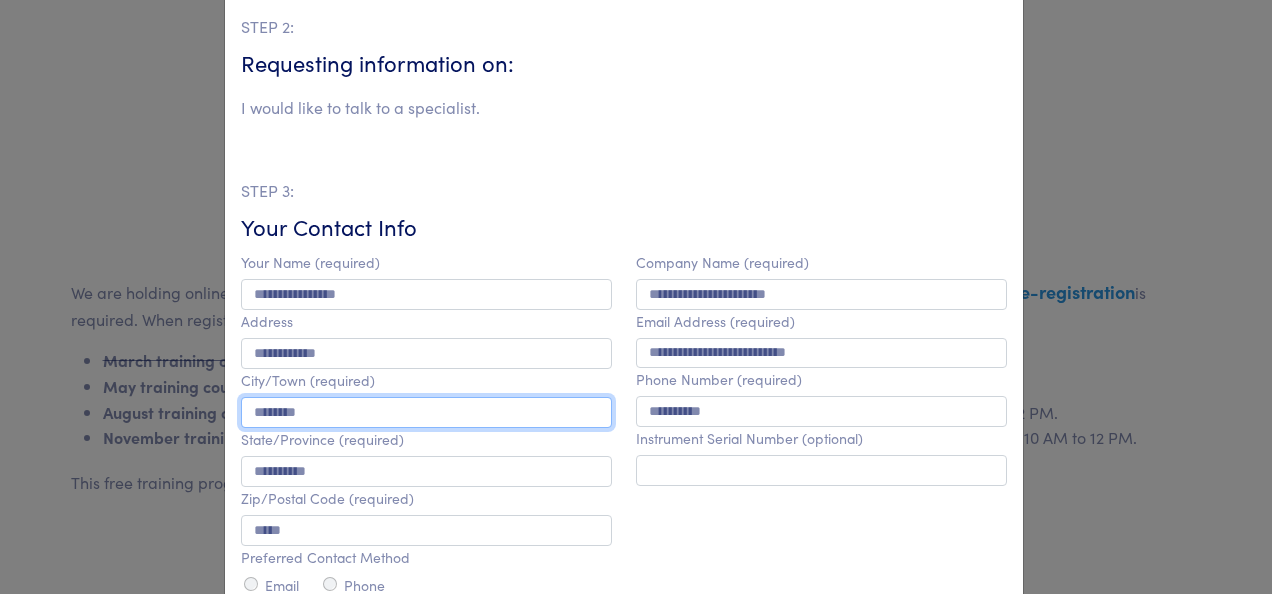 click on "Talk to a Human
Request Documents
Get a Quote
General Contact
STEP 1:
Find your representative
State/Province
[STATE]
[CITY]
[CITY]
[CITY]
[CITY]
[STATE]
[CITY]
[STATE_PROVINCE]
[STATE_PROVINCE_LONG]
[CITY]
[CITY]
[CITY]
[CITY]
[CITY]
[CITY]
[CITY]
[CITY]
[CITY]" at bounding box center (636, 297) 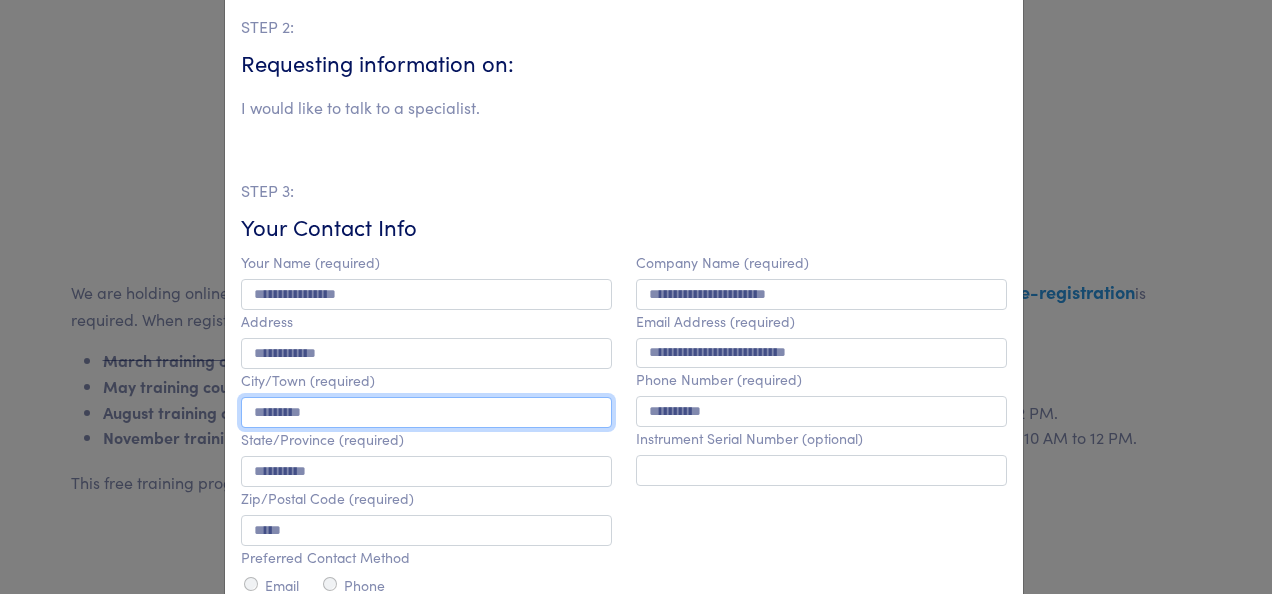type on "*********" 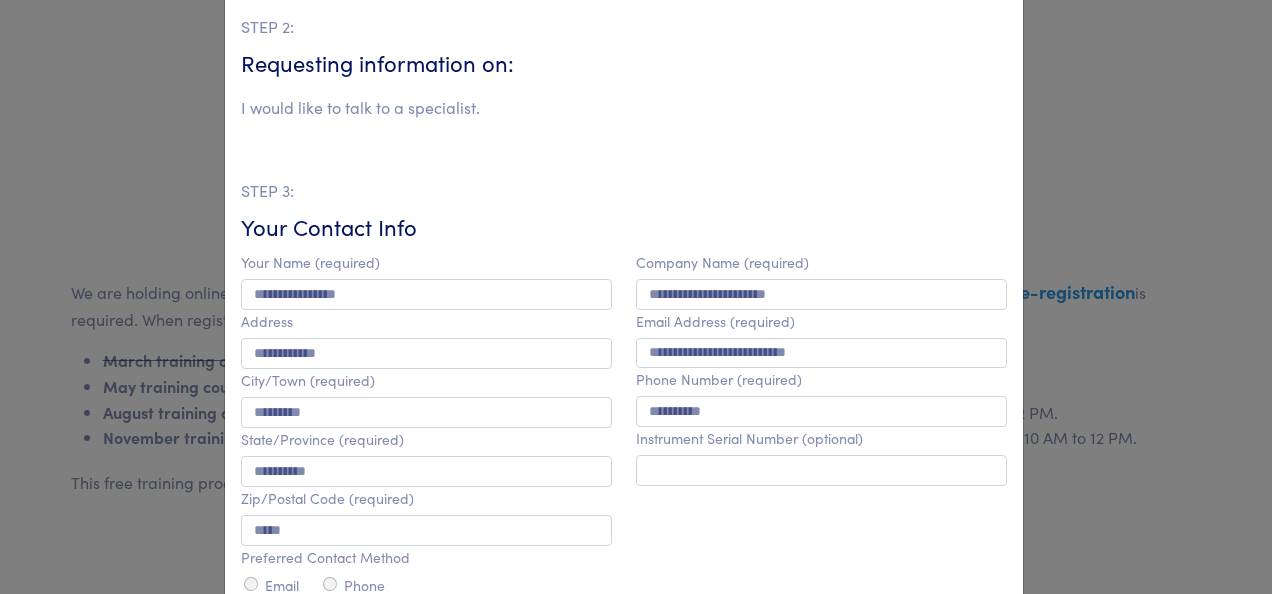 click on "STEP 2:
Requesting information on:
I would like to talk to a specialist.
STEP 3:
Your Contact Info
Your Name (required)
[NAME]
Address
[ADDRESS]
City/Town (required)
[CITY]
State/Province (required)
[STATE]
Zip/Postal Code (required)
[POSTAL_CODE]
Preferred Contact Method
Email
Phone
Company Name (required)
[COMPANY_NAME]
Email Address (required)
[EMAIL]
Phone Number (required)
[PHONE]
Instrument Serial Number (optional)
More Info (this helps our team suggest other resources to meet your needs):
Yes, please add me to the newsletter
Submit Request" at bounding box center (624, 463) 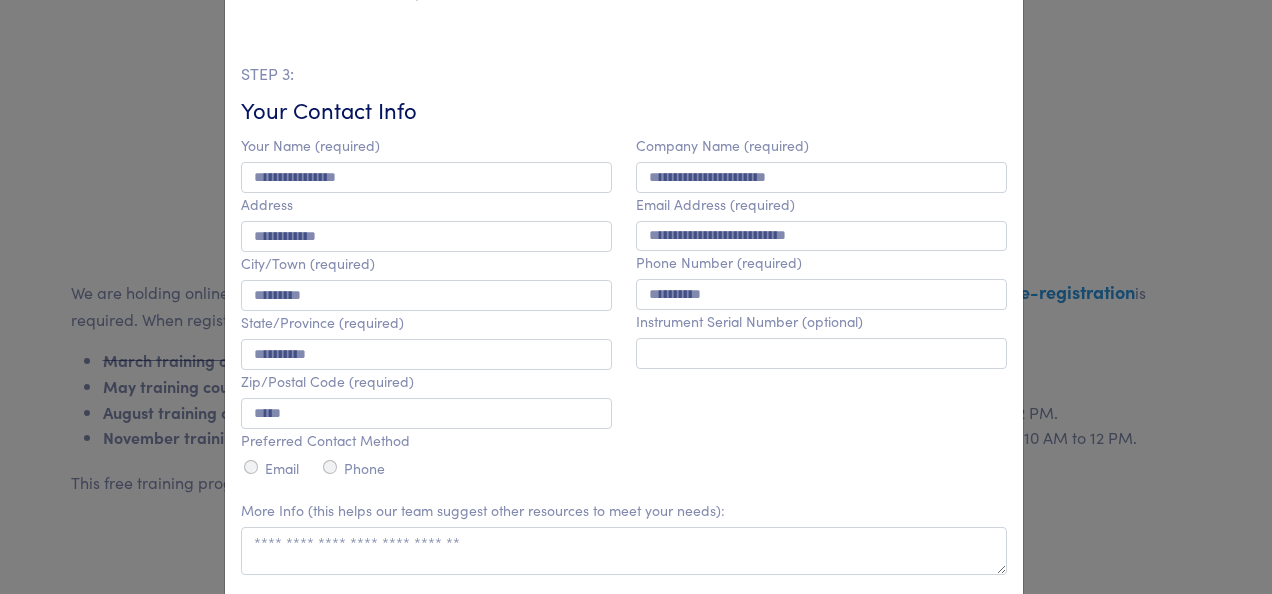 scroll, scrollTop: 400, scrollLeft: 0, axis: vertical 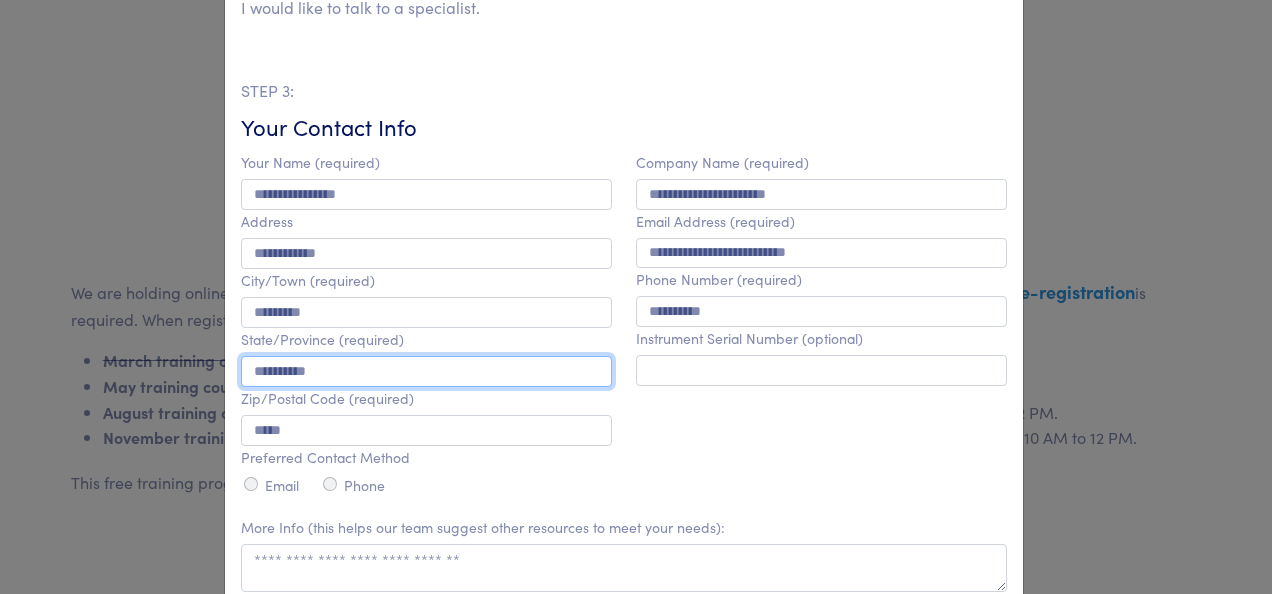 drag, startPoint x: 336, startPoint y: 372, endPoint x: 158, endPoint y: 364, distance: 178.17969 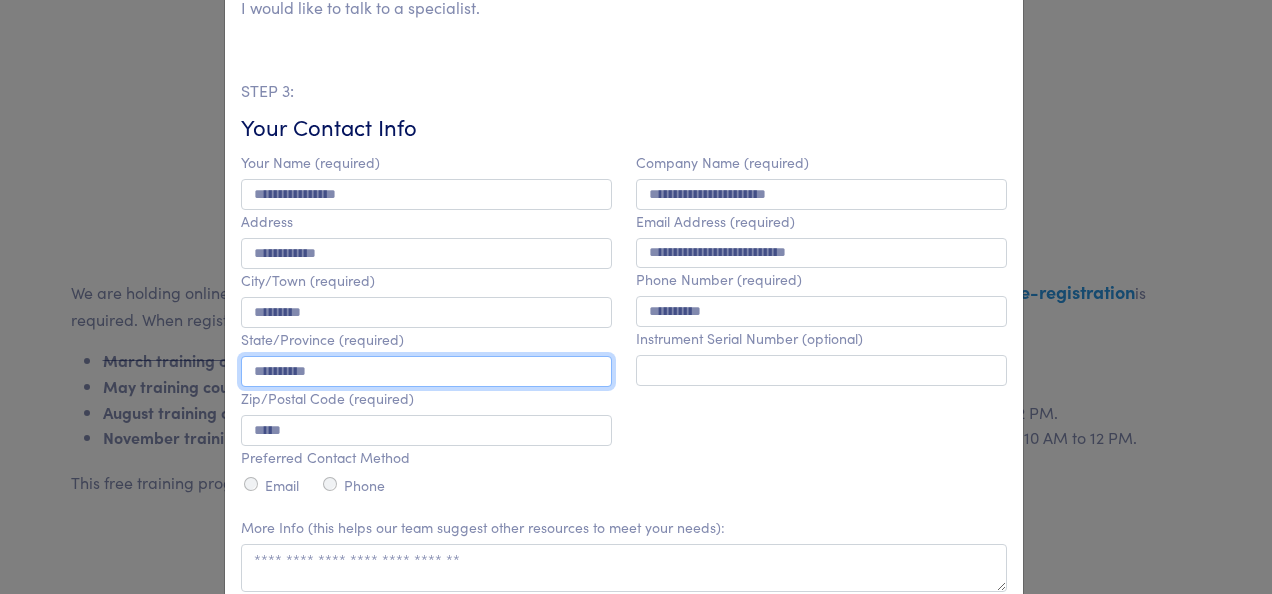 click on "Talk to a Human
Request Documents
Get a Quote
General Contact
STEP 1:
Find your representative
State/Province
[STATE]
[CITY]
[CITY]
[CITY]
[CITY]
[STATE]
[CITY]
[STATE_PROVINCE]
[STATE_PROVINCE_LONG]
[CITY]
[CITY]
[CITY]
[CITY]
[CITY]
[CITY]
[CITY]
[CITY]
[CITY]" at bounding box center (636, 297) 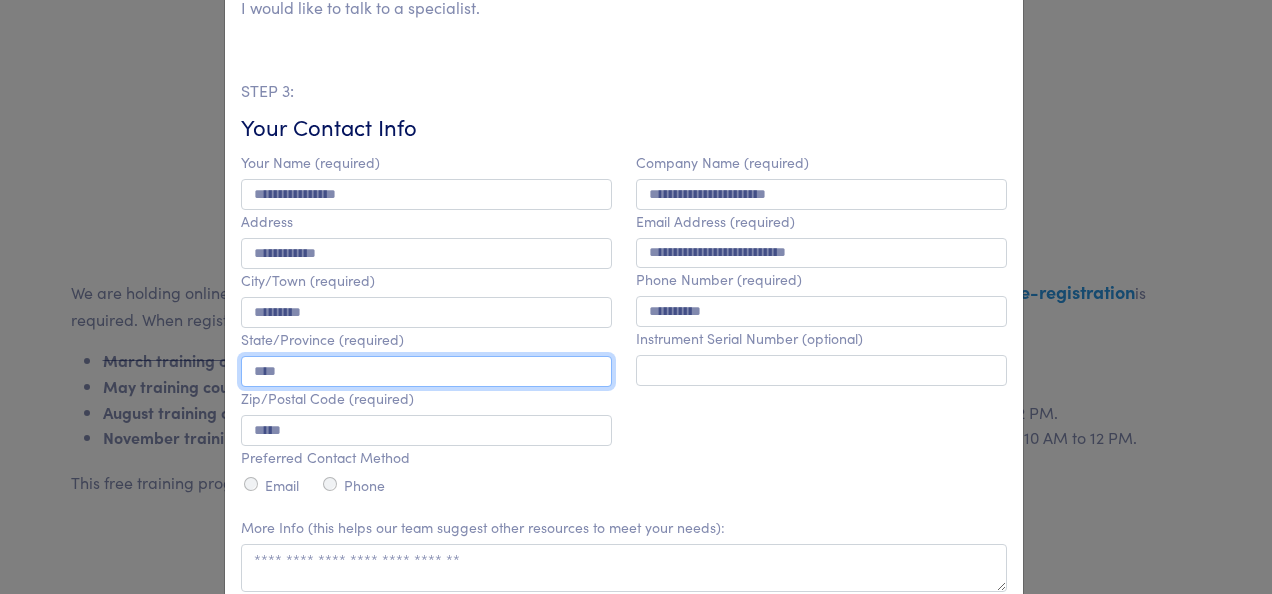 type on "**********" 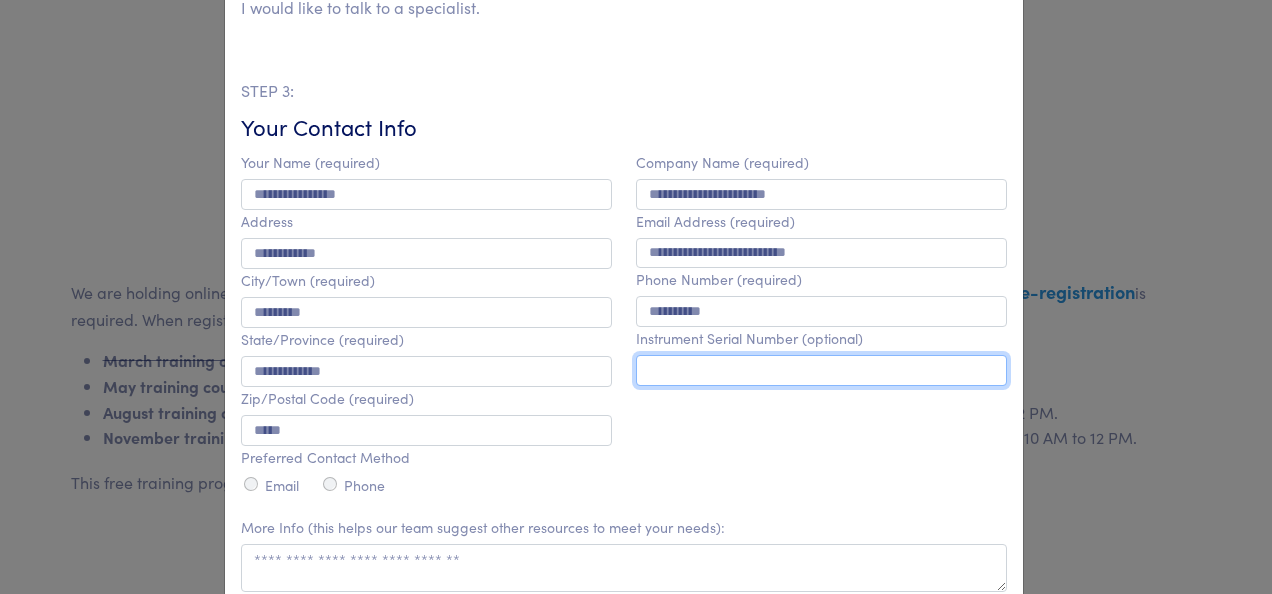 click at bounding box center (821, 370) 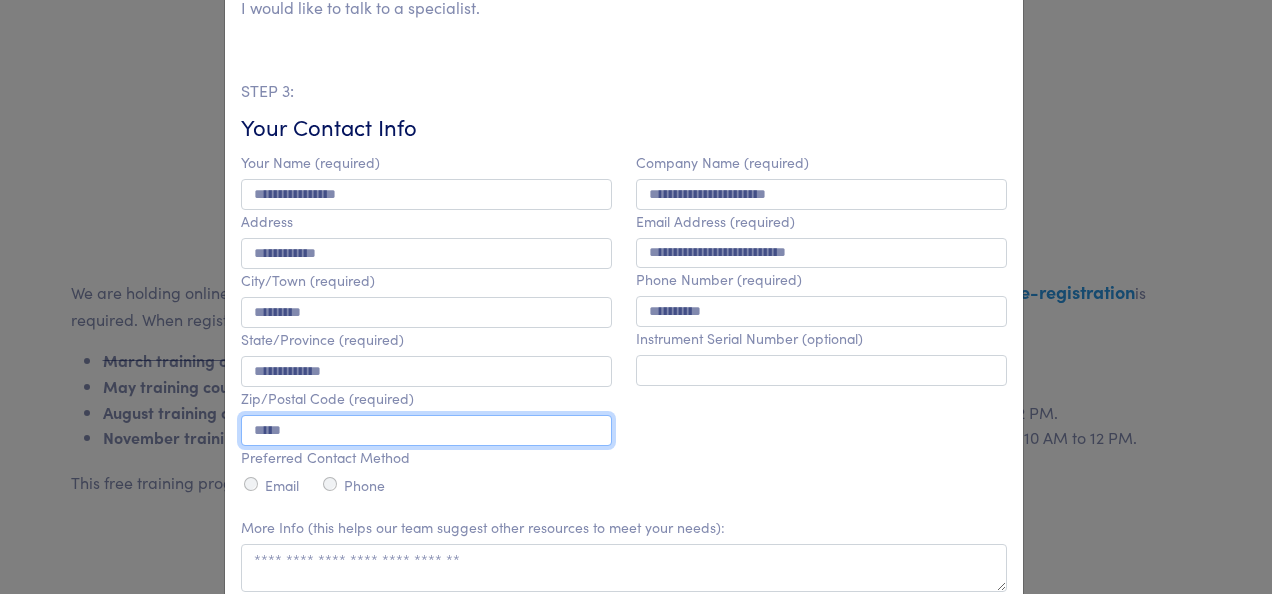 click on "*****" at bounding box center (426, 430) 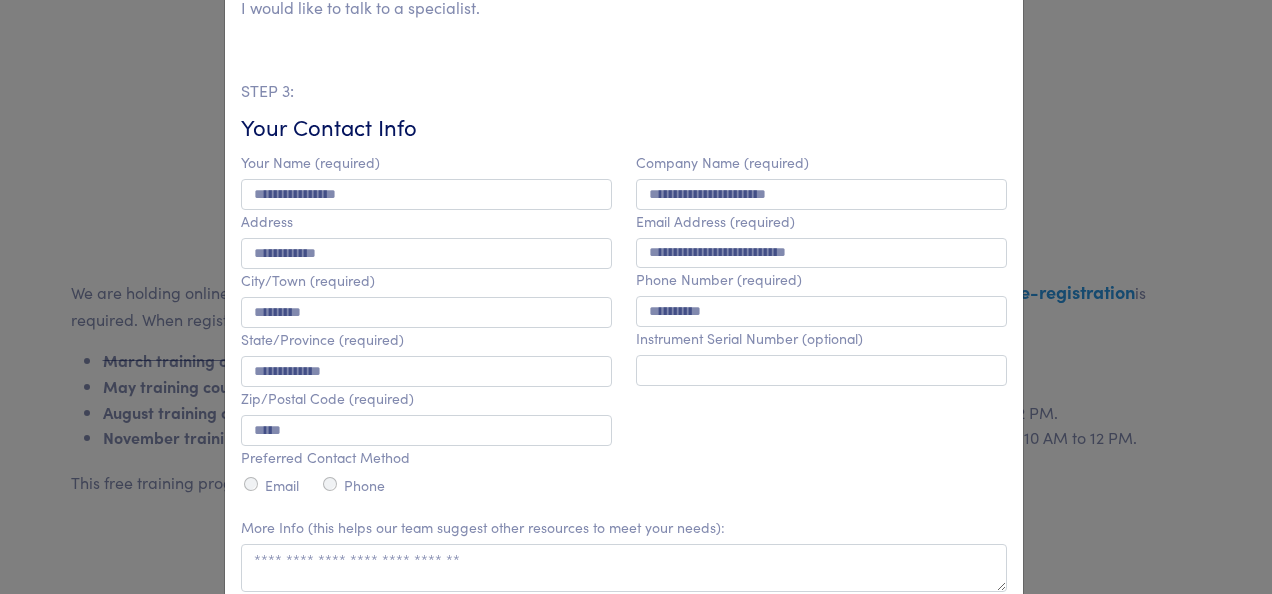 click on "Company Name (required)
[COMPANY_NAME]
Email Address (required)
[EMAIL]
Phone Number (required)
[PHONE]
Instrument Serial Number (optional)" at bounding box center [821, 325] 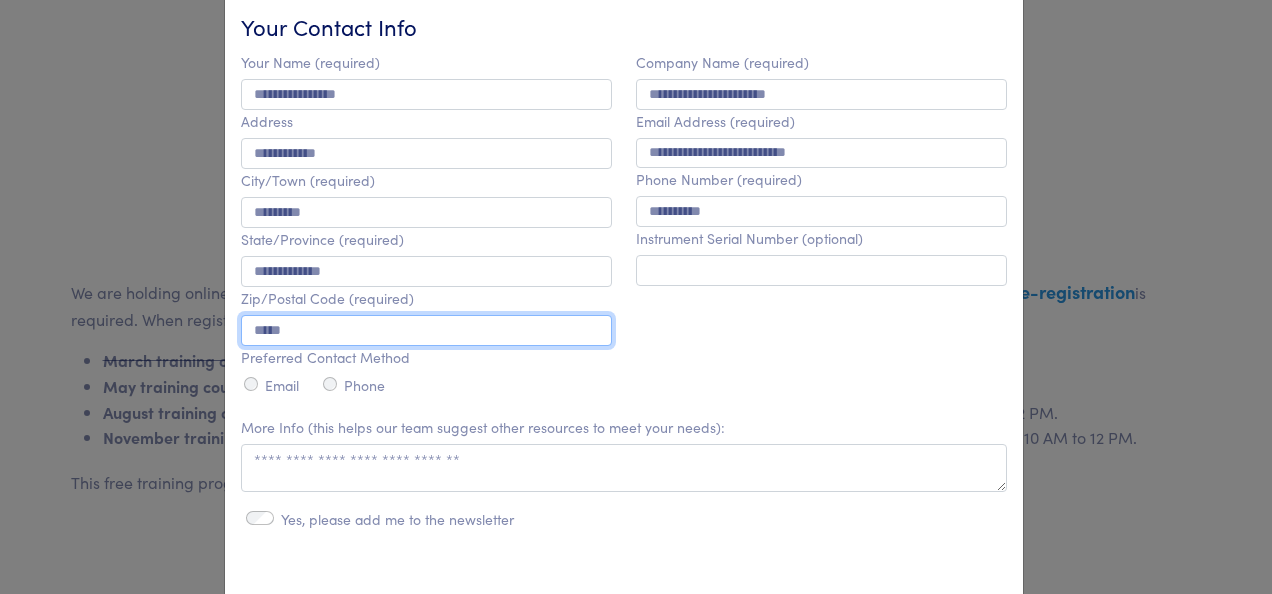 drag, startPoint x: 302, startPoint y: 325, endPoint x: 117, endPoint y: 322, distance: 185.02432 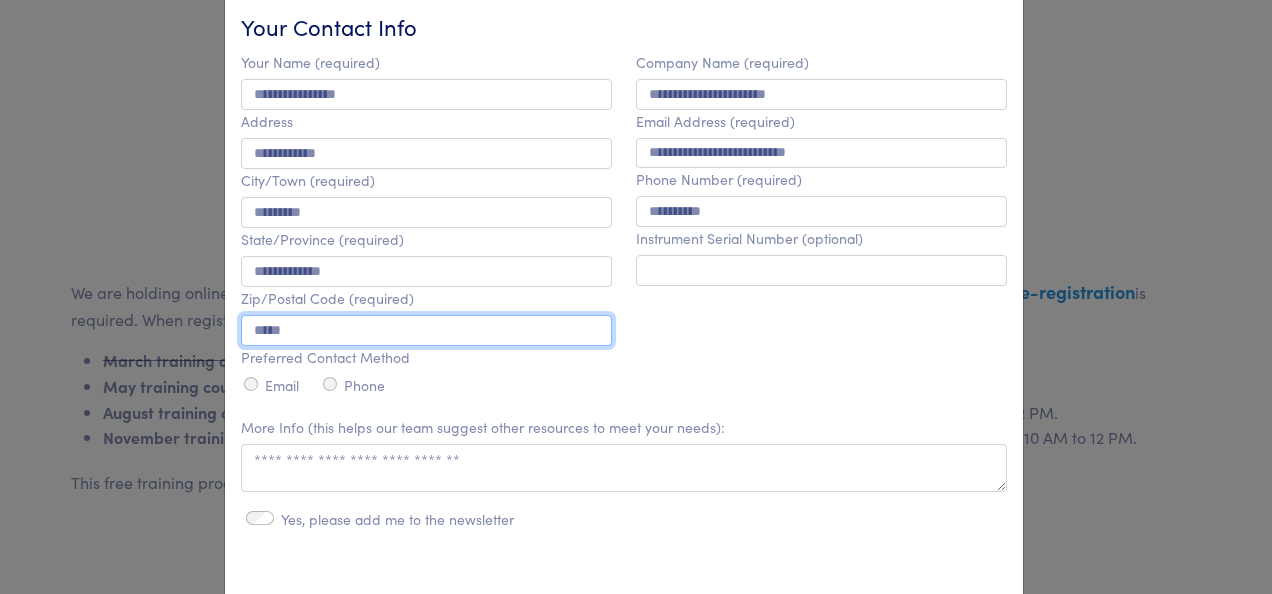 click on "Talk to a Human
Request Documents
Get a Quote
General Contact
STEP 1:
Find your representative
State/Province
[STATE]
[CITY]
[CITY]
[CITY]
[CITY]
[STATE]
[CITY]
[STATE_PROVINCE]
[STATE_PROVINCE_LONG]
[CITY]
[CITY]
[CITY]
[CITY]
[CITY]
[CITY]
[CITY]
[CITY]
[CITY]" at bounding box center (636, 297) 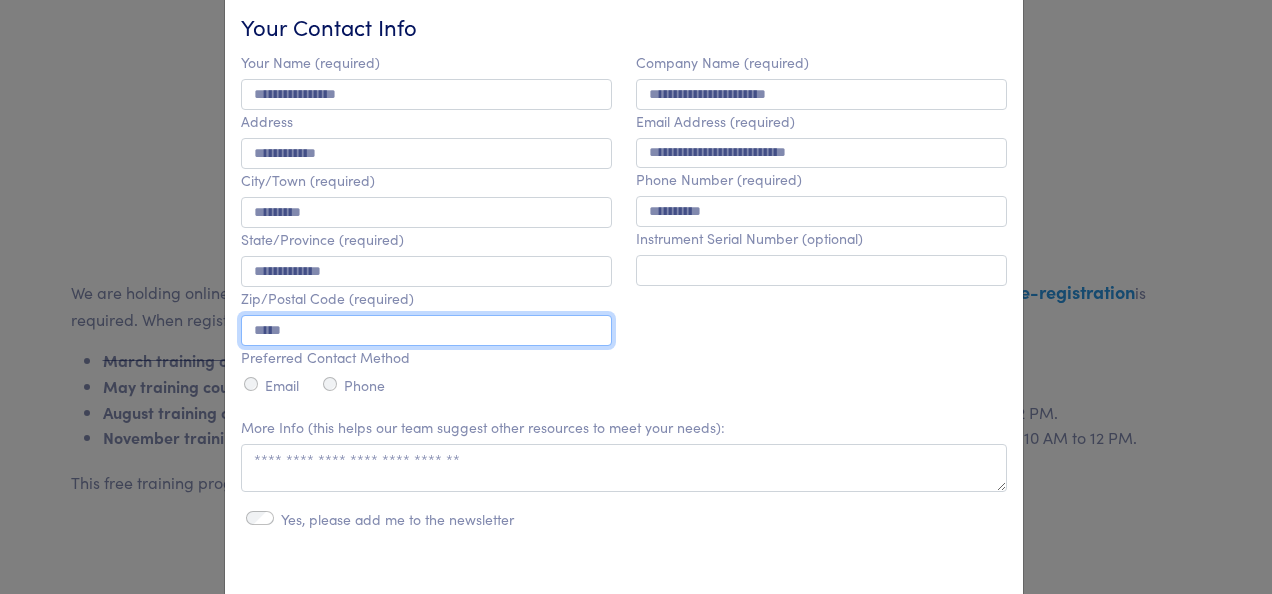 type on "*****" 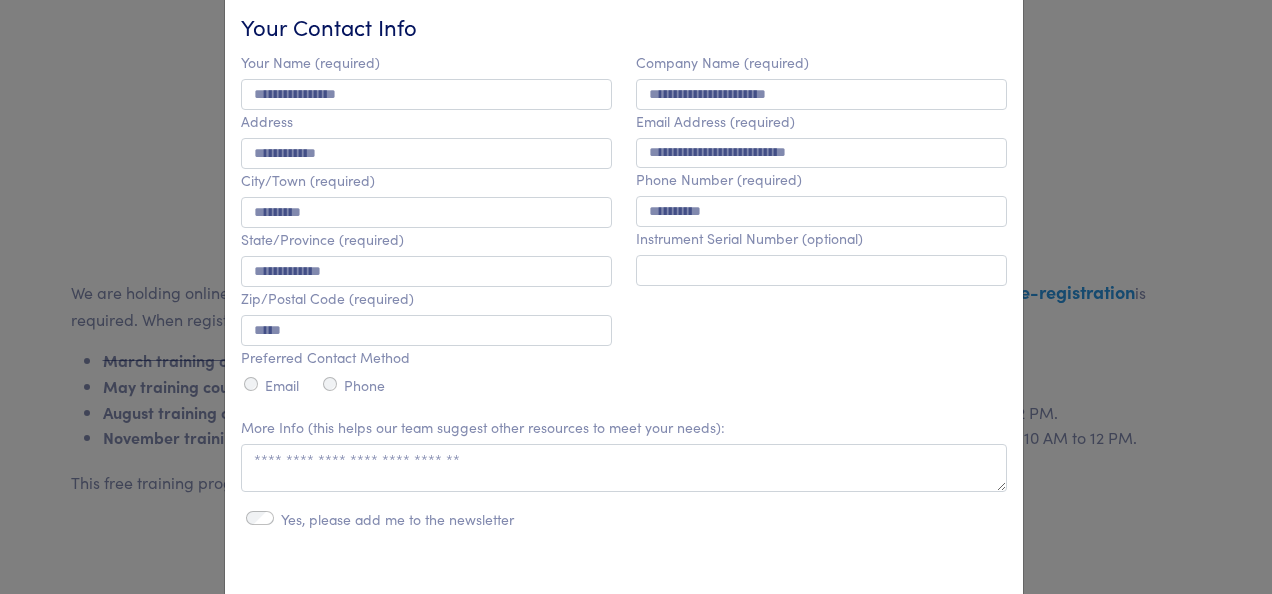 click on "Company Name (required)
[COMPANY_NAME]
Email Address (required)
[EMAIL]
Phone Number (required)
[PHONE]
Instrument Serial Number (optional)" at bounding box center (821, 225) 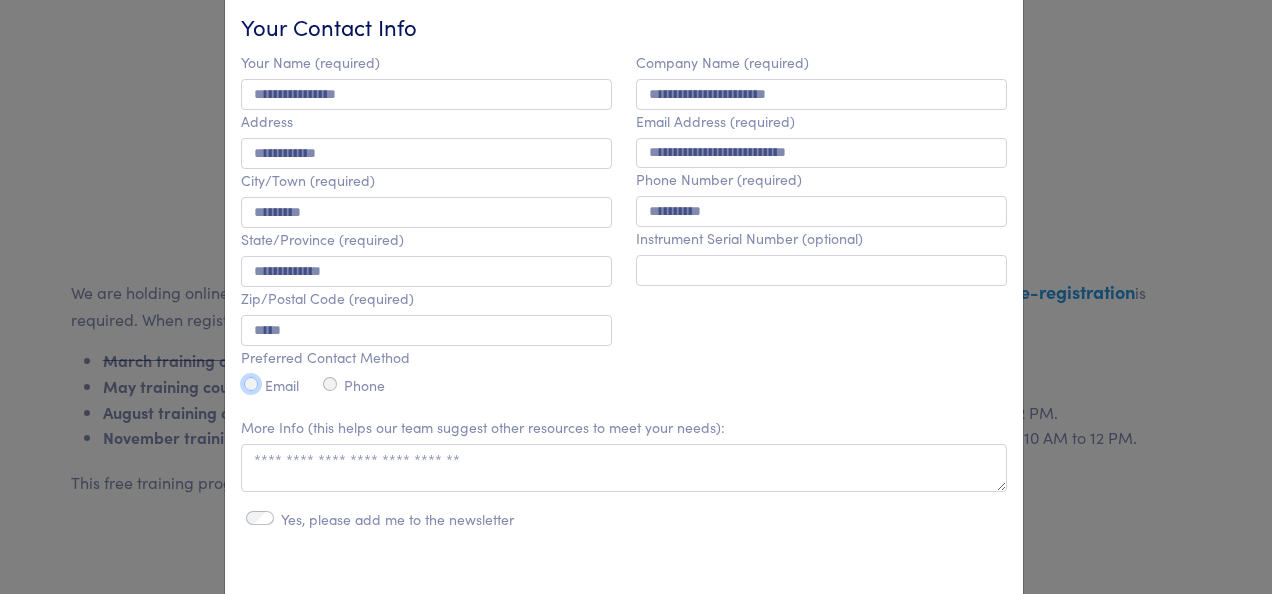 scroll, scrollTop: 600, scrollLeft: 0, axis: vertical 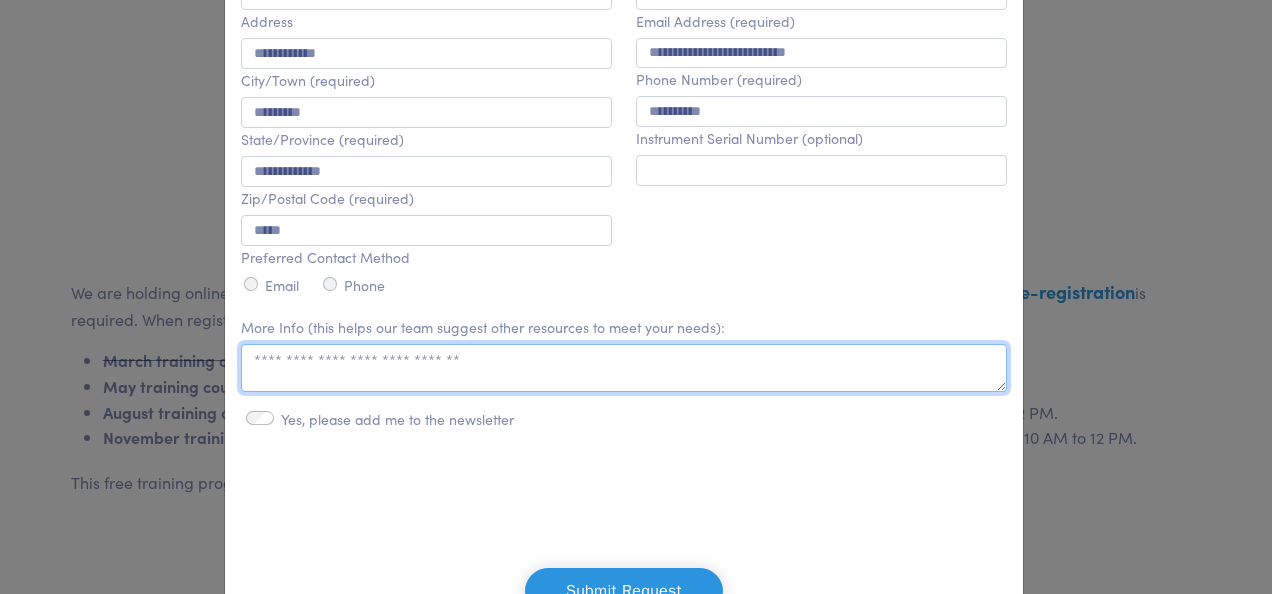 click at bounding box center (624, 368) 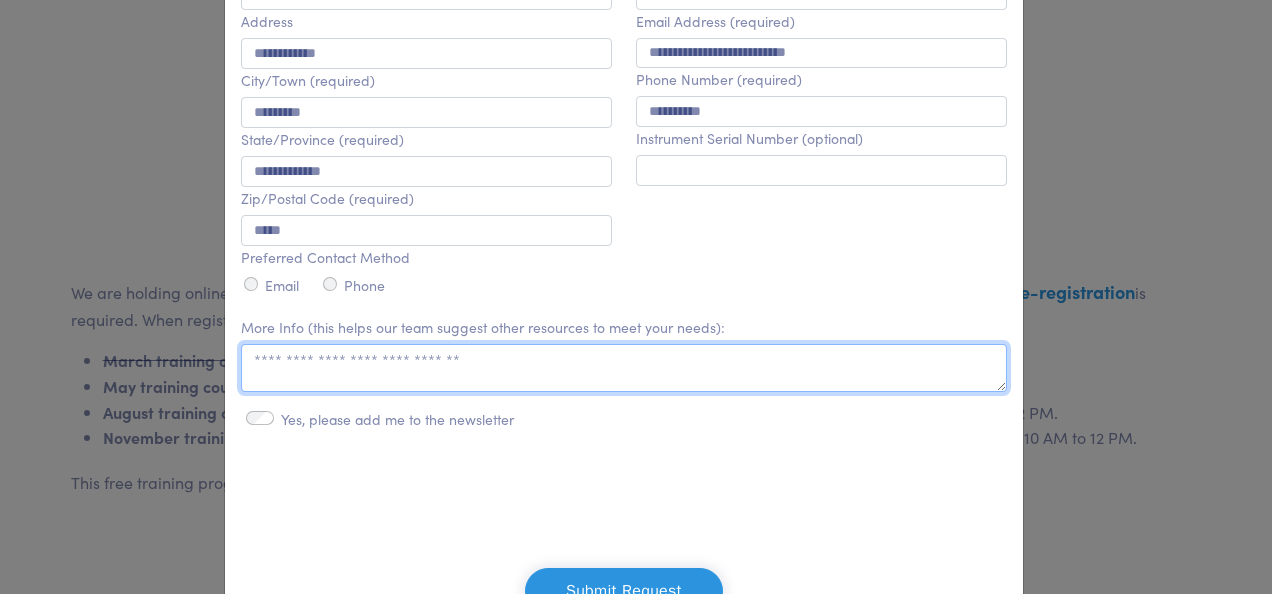 paste on "[ADDRESS]" 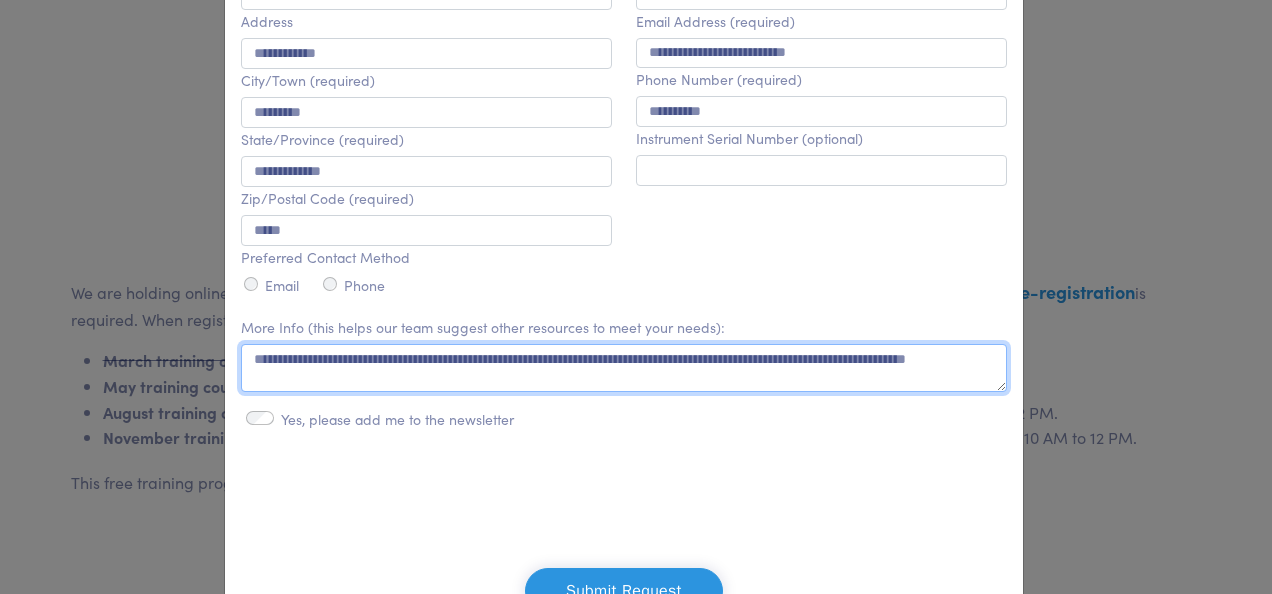 type on "[ADDRESS]" 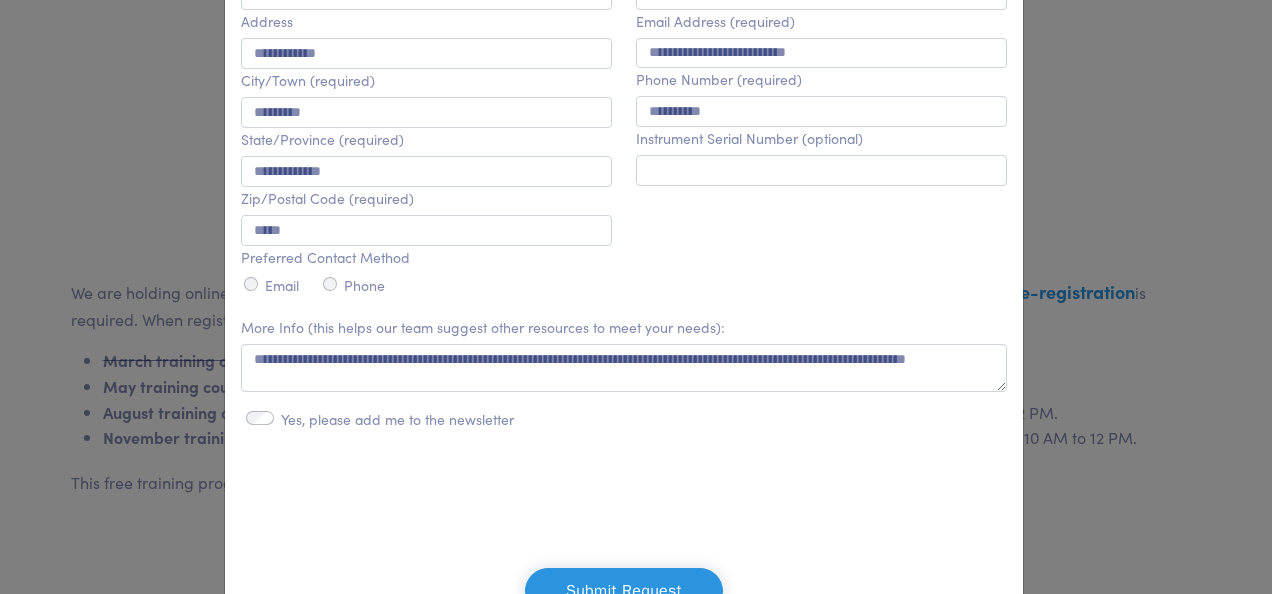 scroll, scrollTop: 732, scrollLeft: 0, axis: vertical 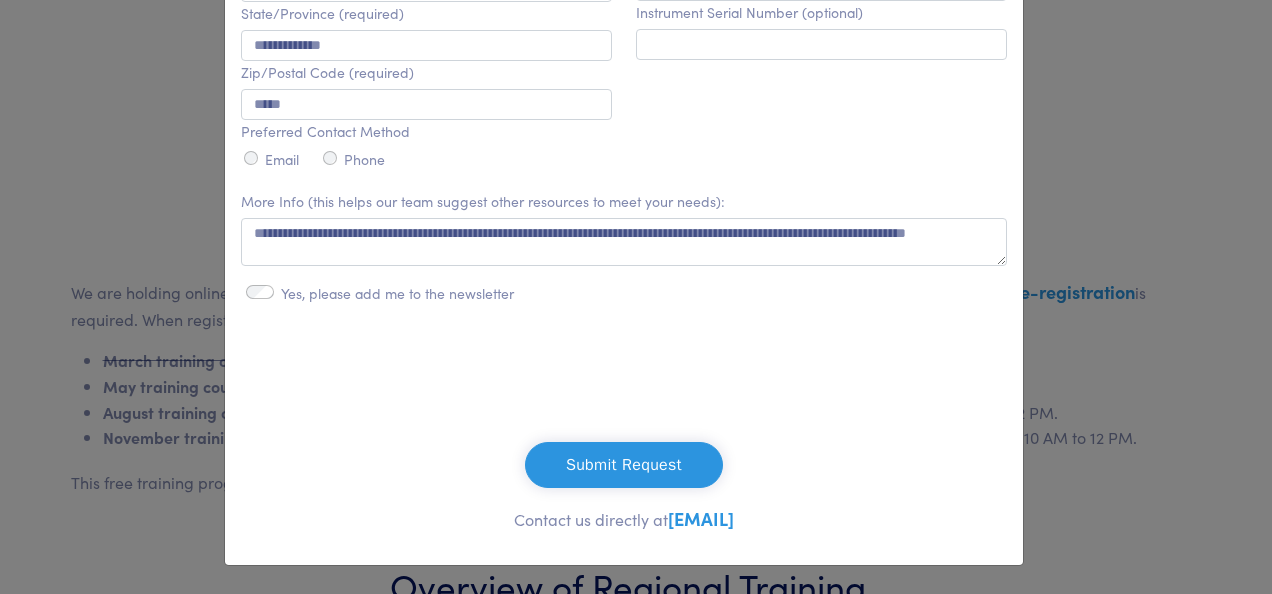 click on "Submit Request" at bounding box center (624, 465) 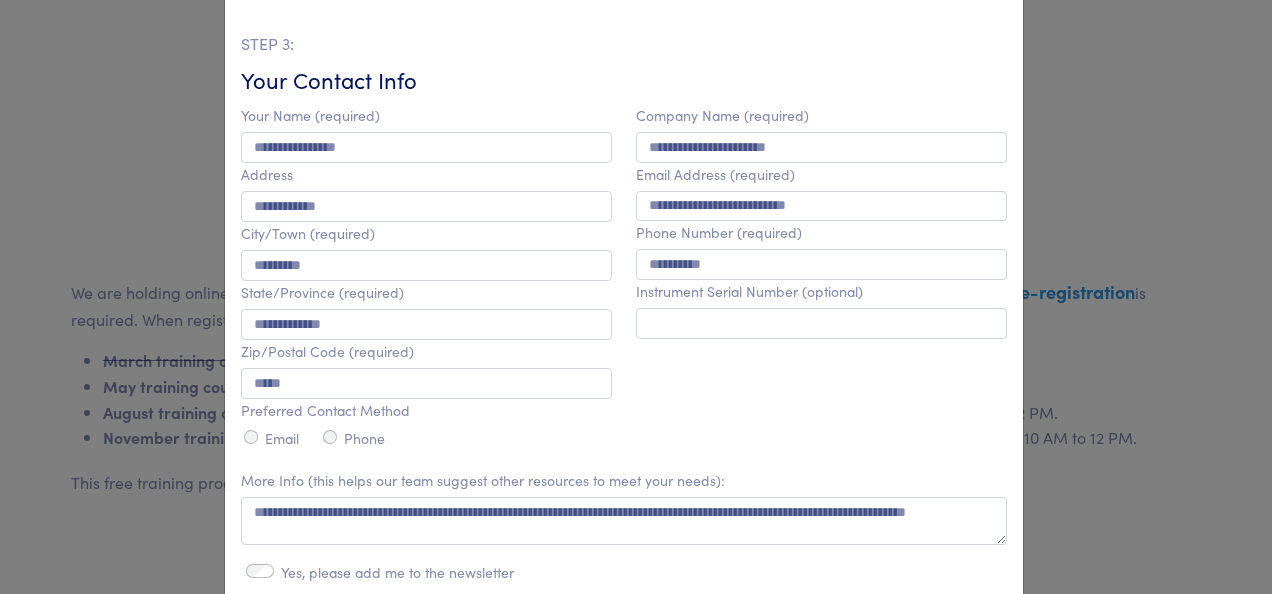 scroll, scrollTop: 432, scrollLeft: 0, axis: vertical 